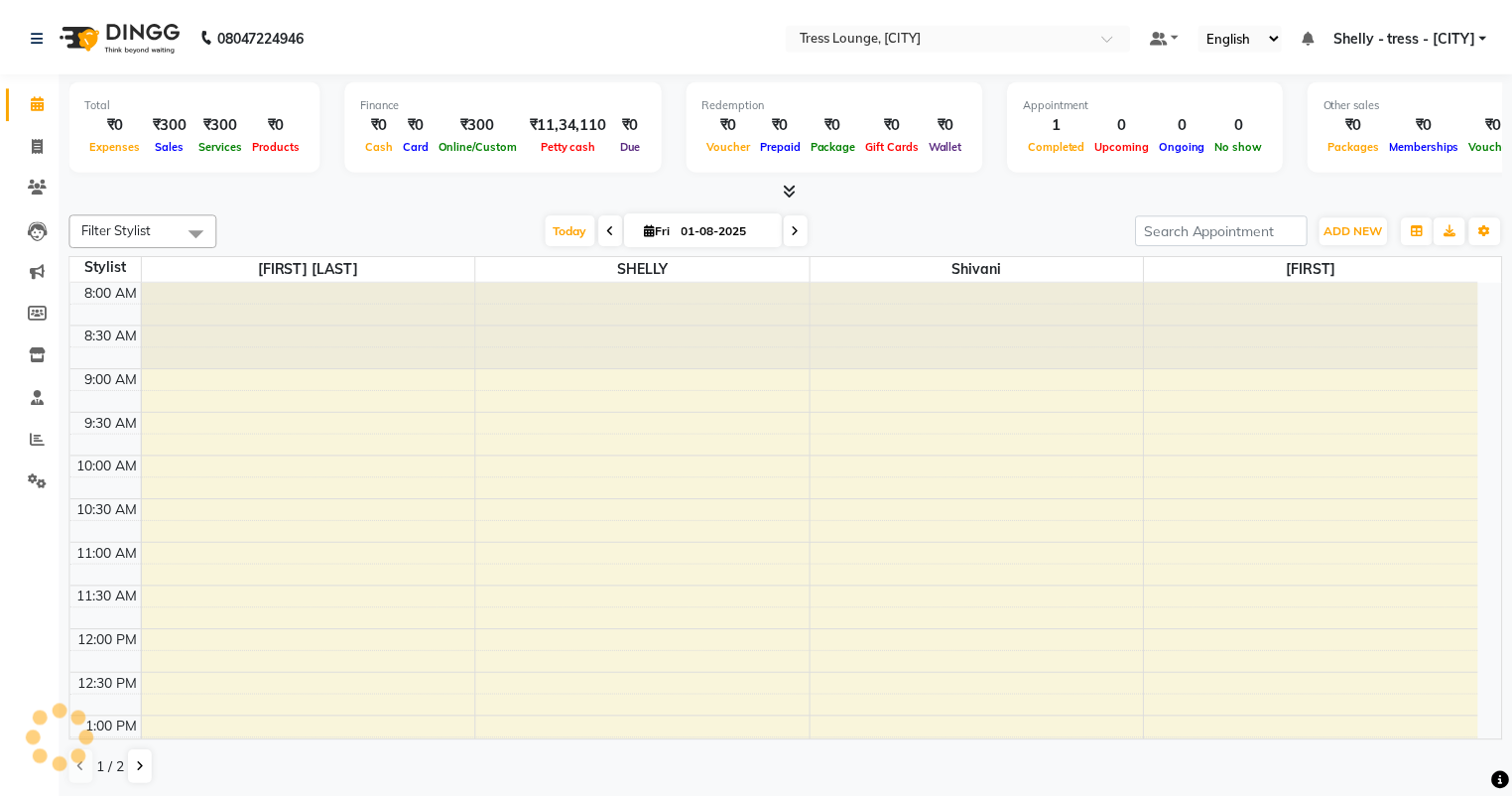 scroll, scrollTop: 0, scrollLeft: 0, axis: both 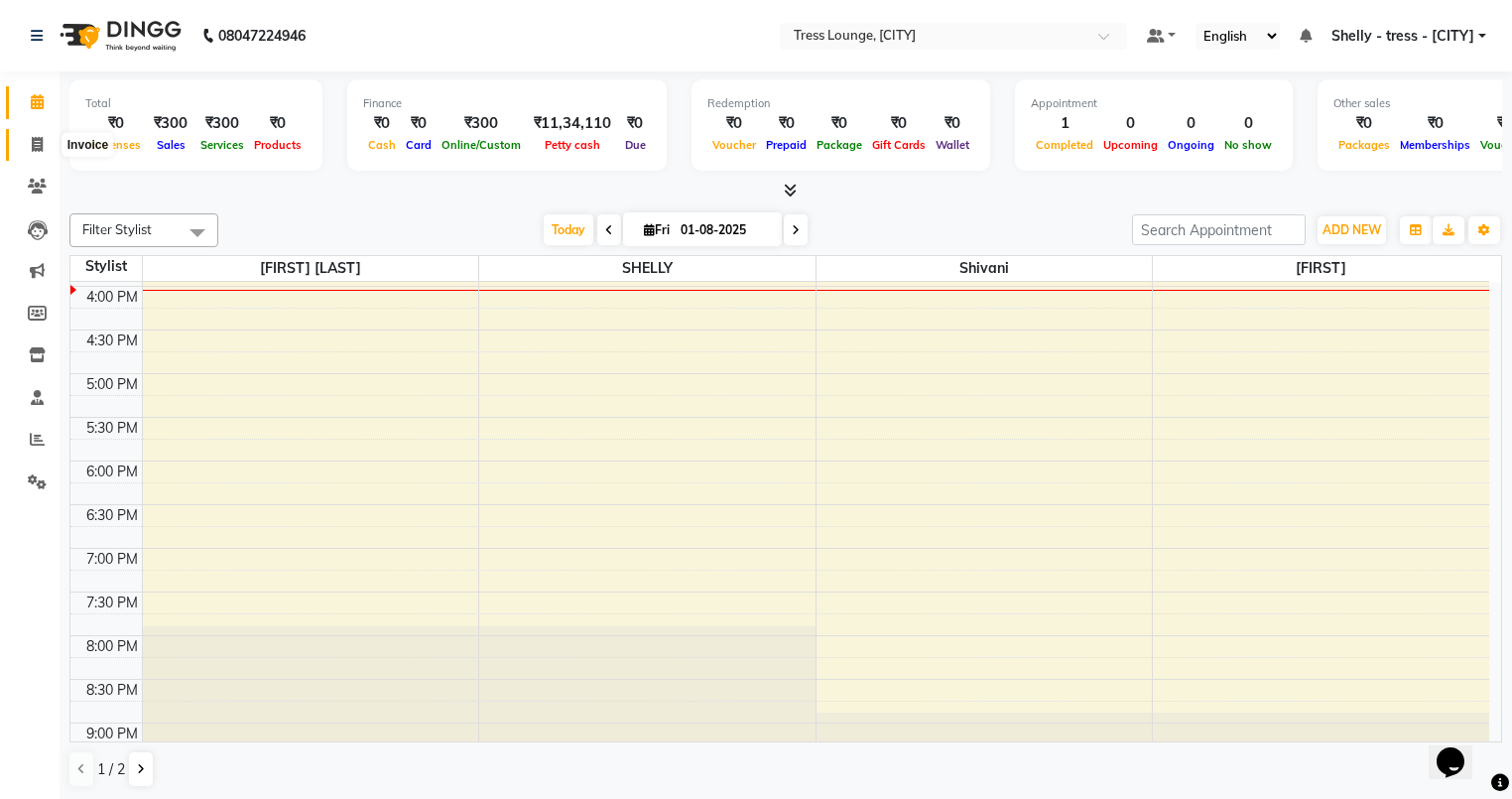 click 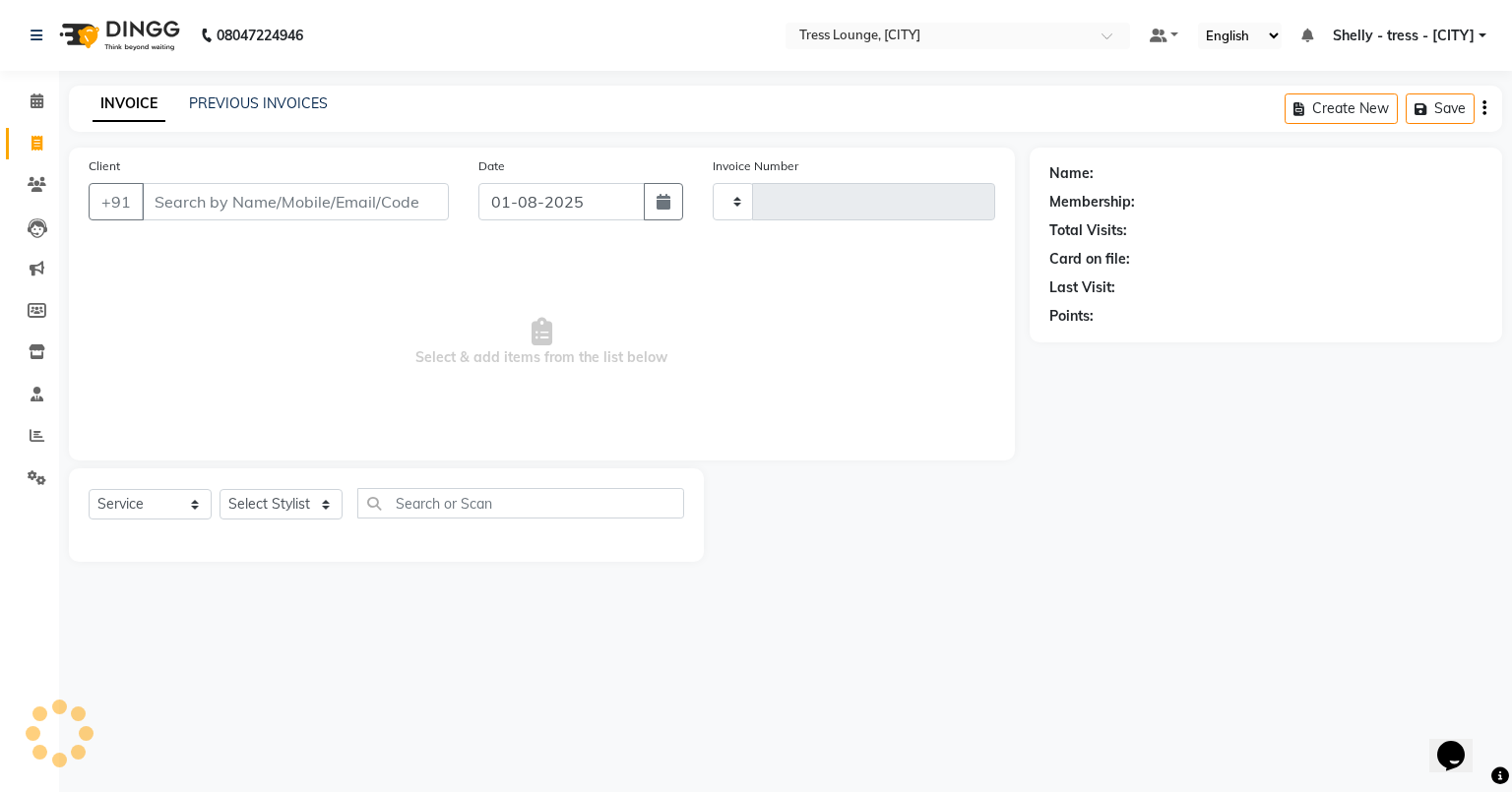 type on "0545" 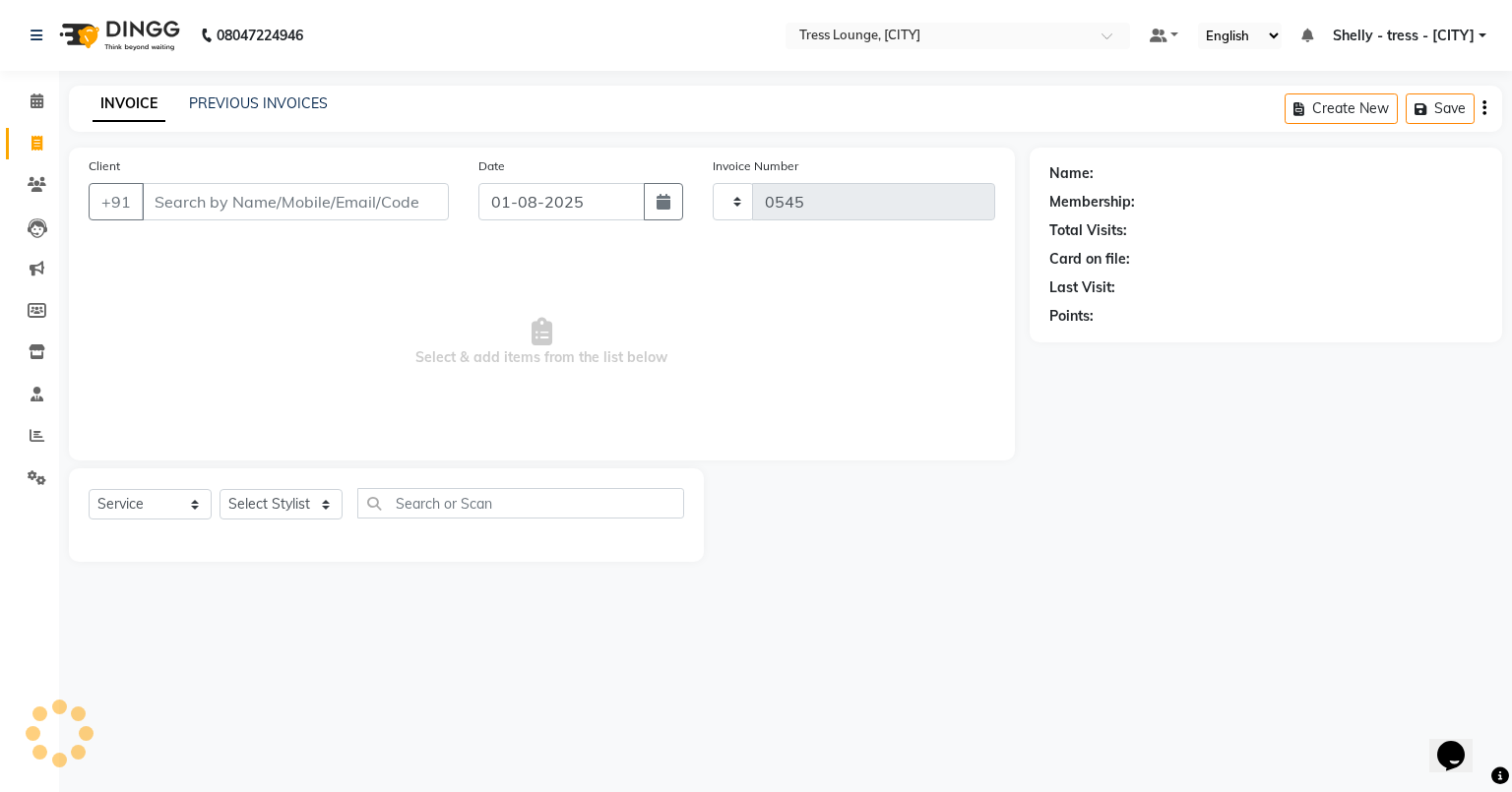 select on "5899" 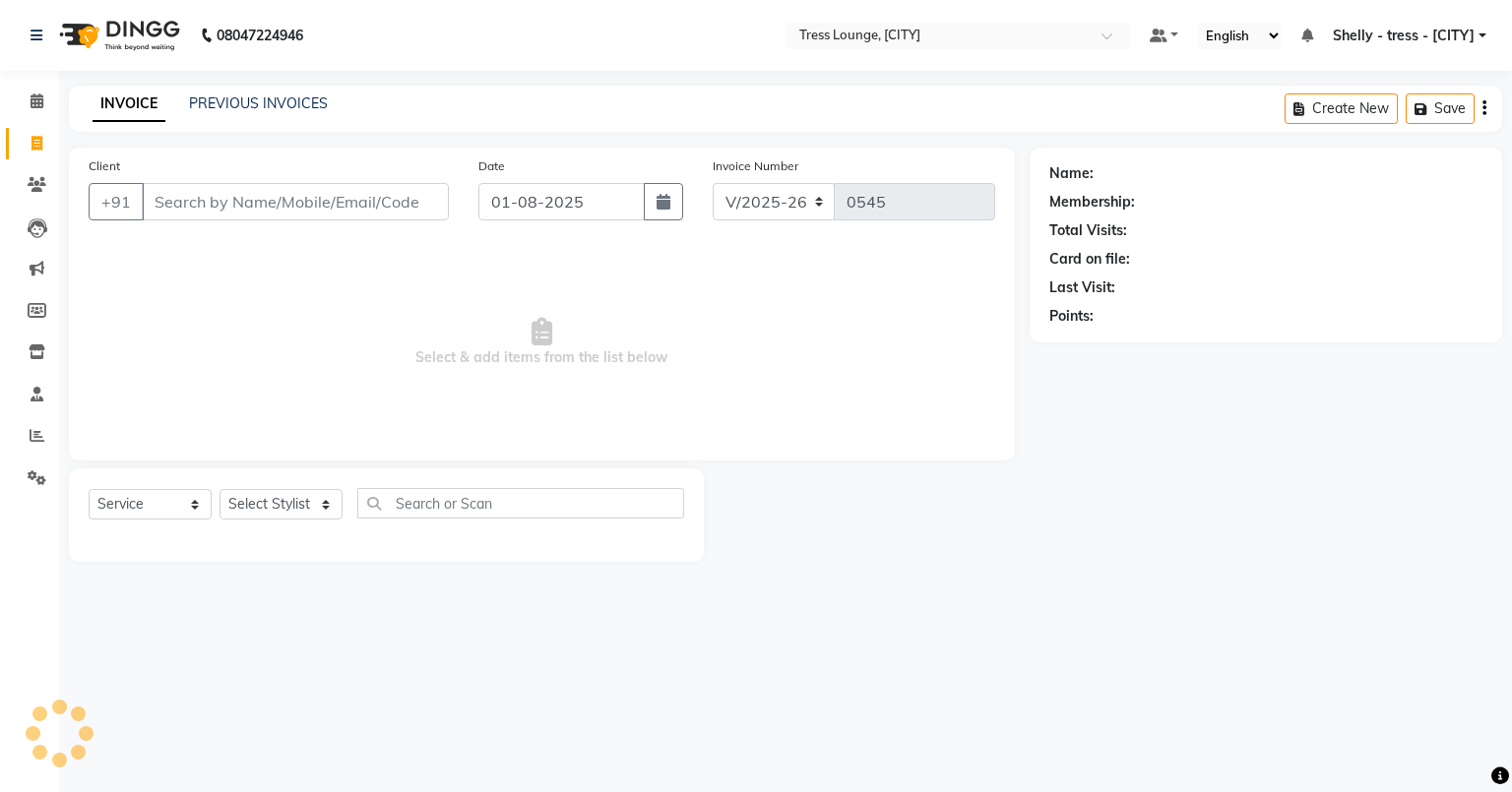 click on "Client" at bounding box center (295, 202) 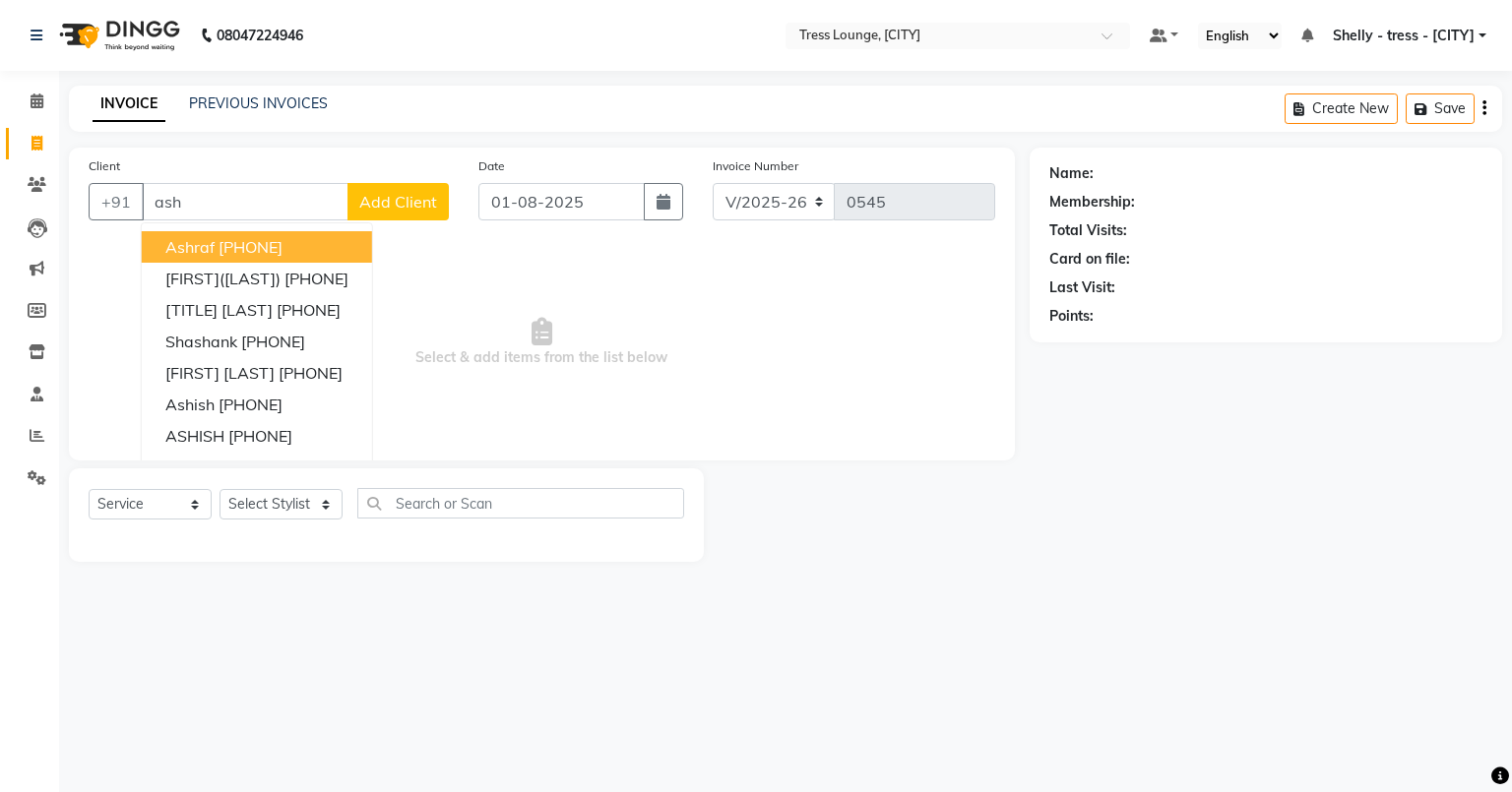 click on "ashraf" at bounding box center [190, 247] 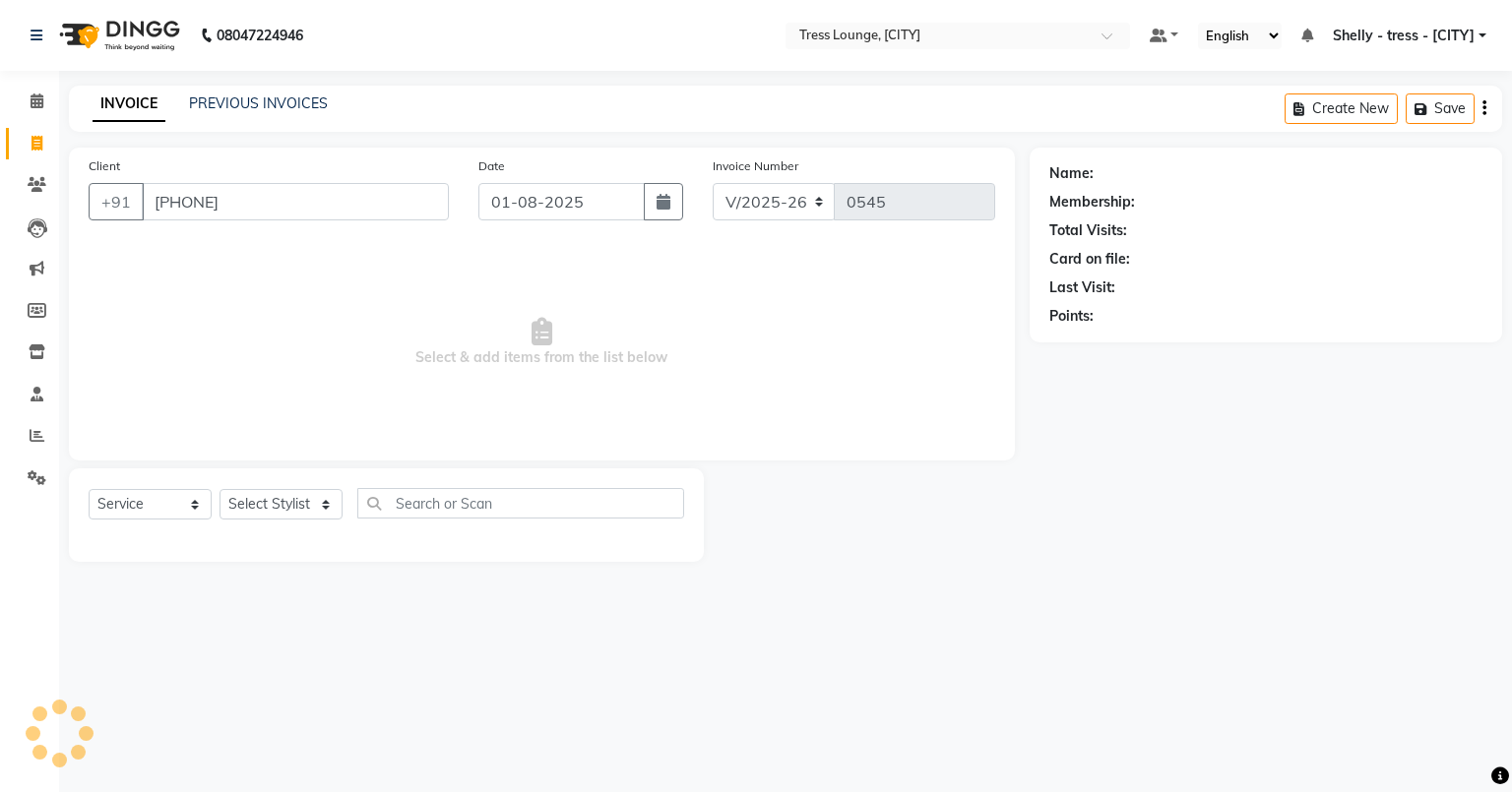 type on "[PHONE]" 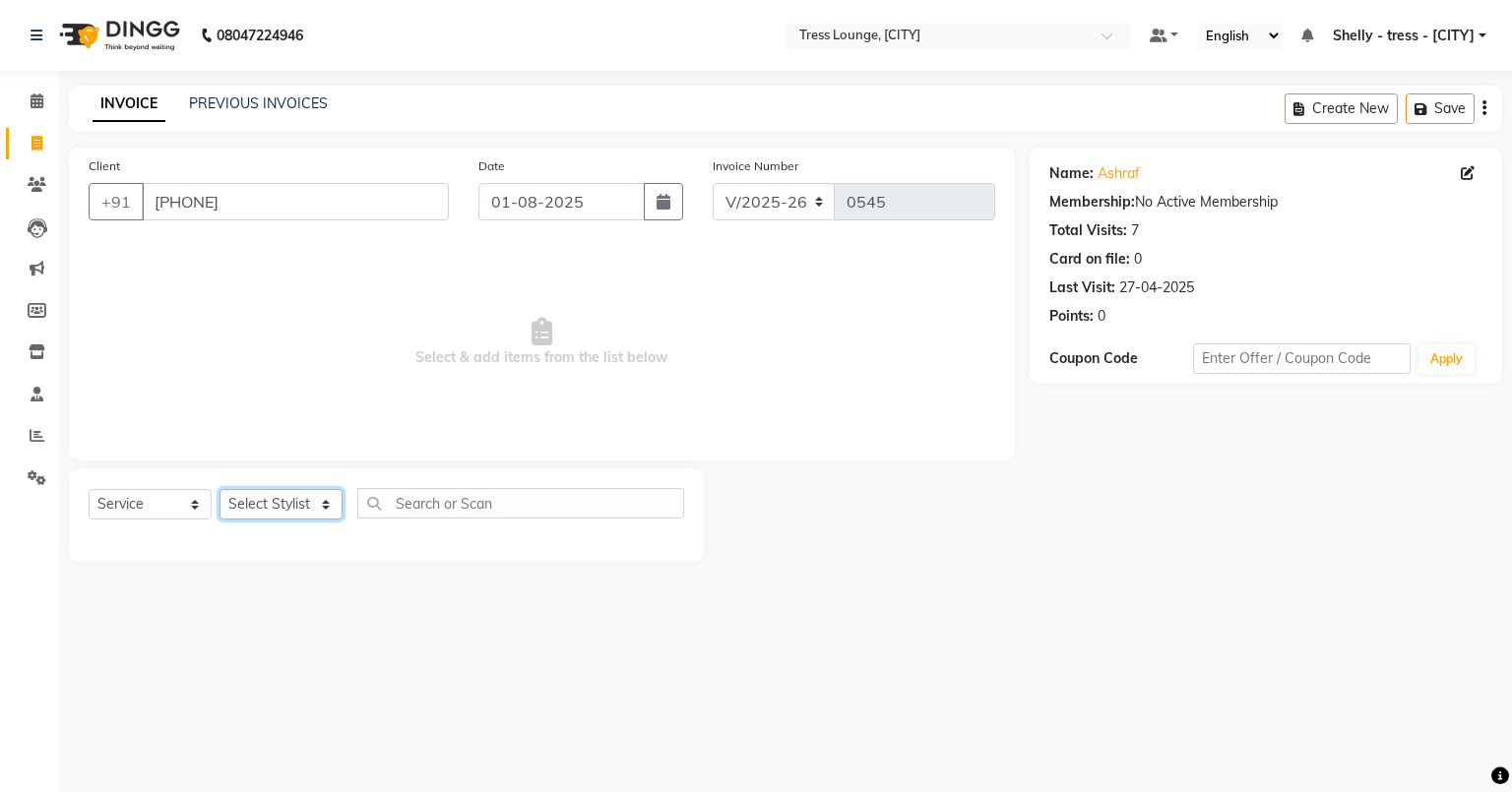click on "Select Stylist [FIRST] [LAST] SHELLY Shivani Vijay [FIRST]" 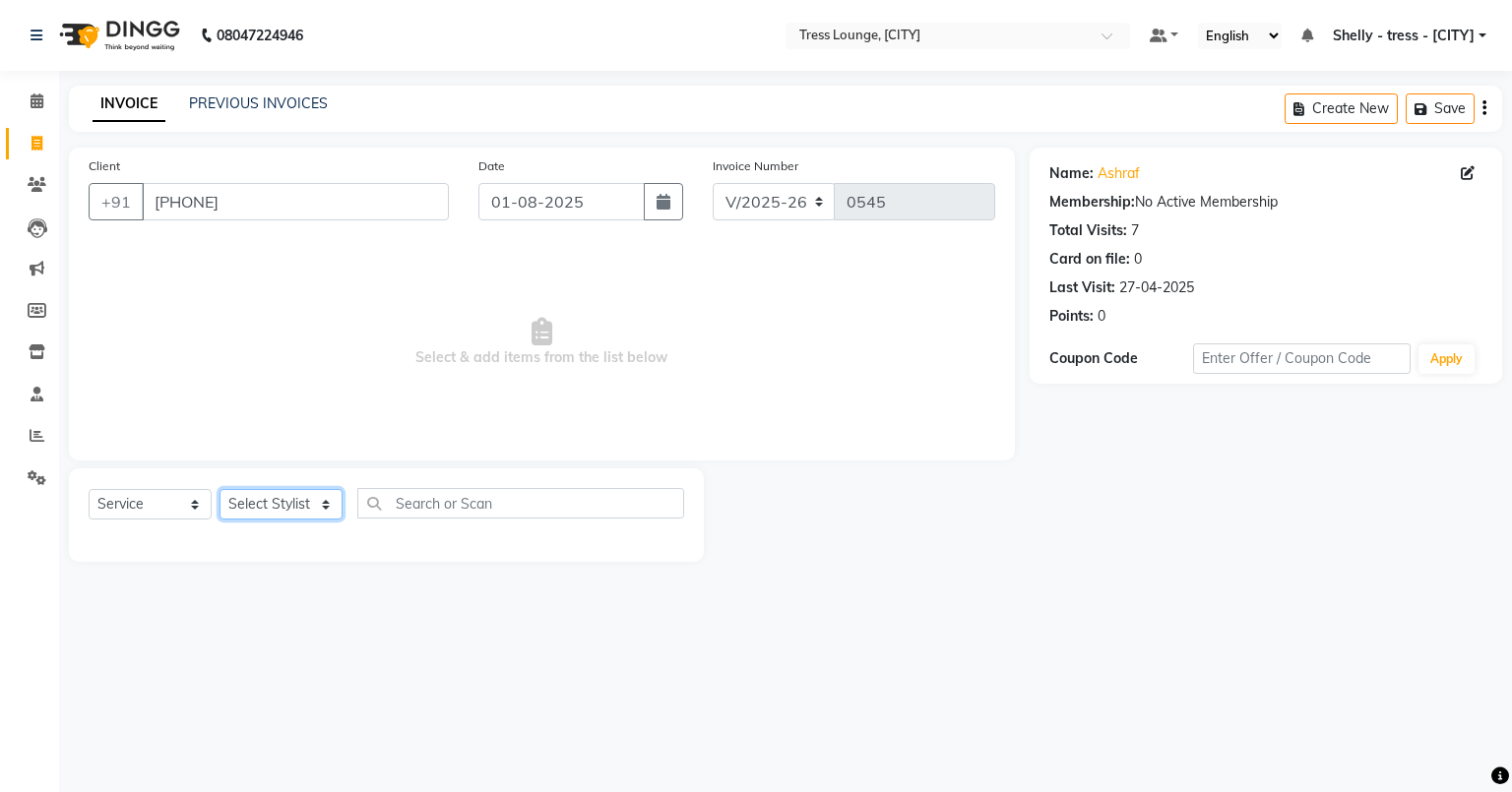 select on "69550" 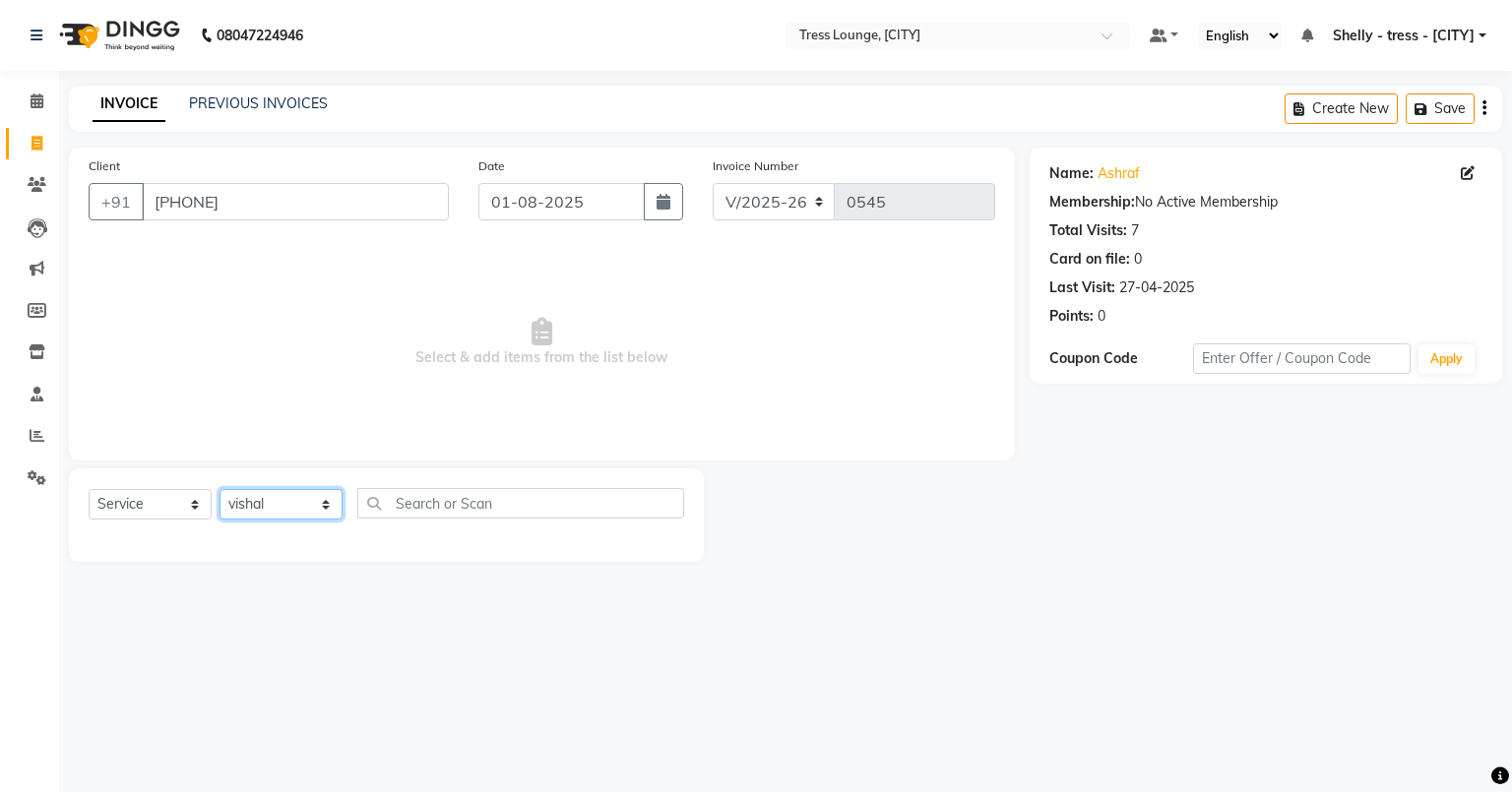 click on "Select Stylist [FIRST] [LAST] SHELLY Shivani Vijay [FIRST]" 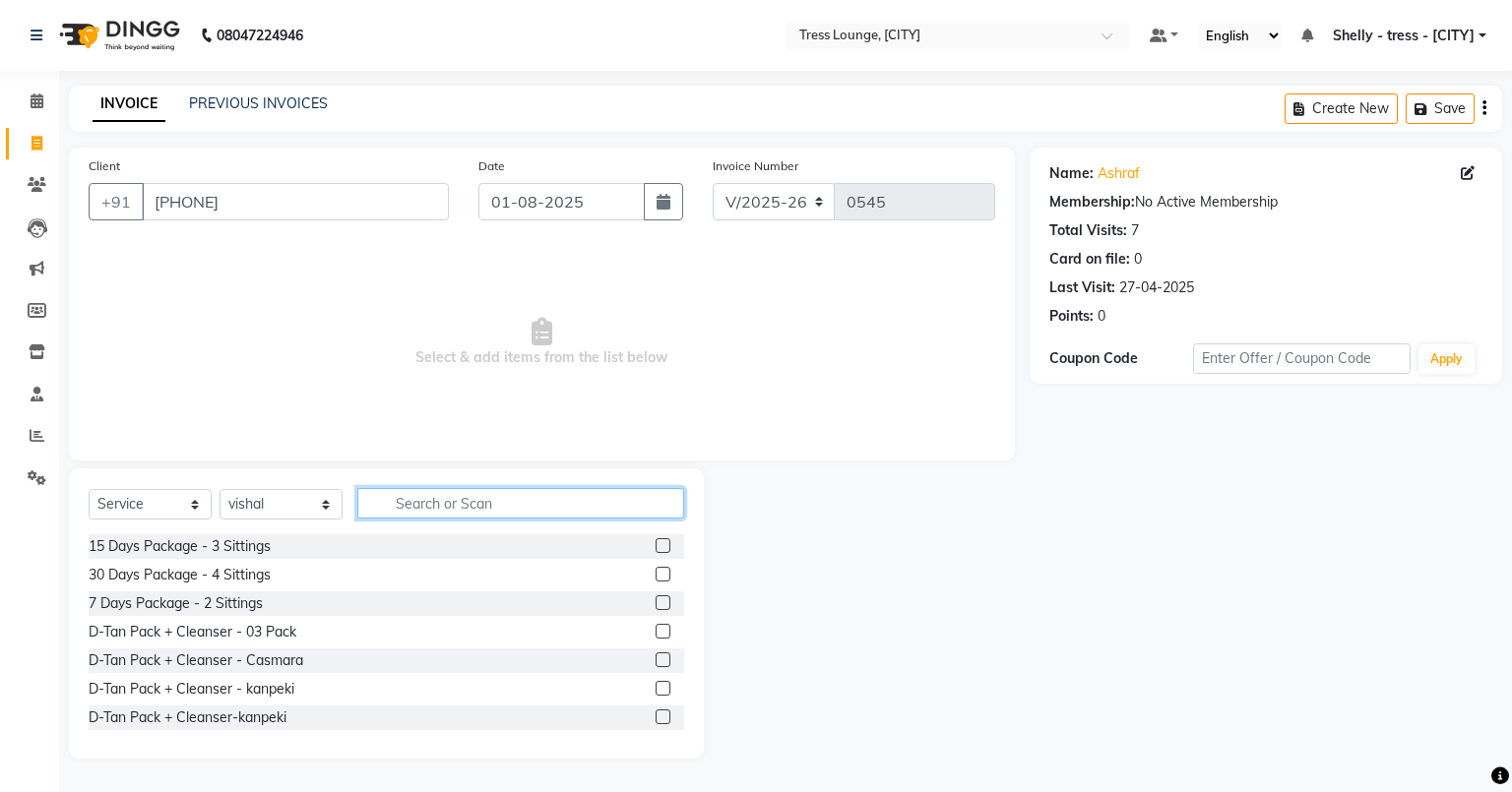 click 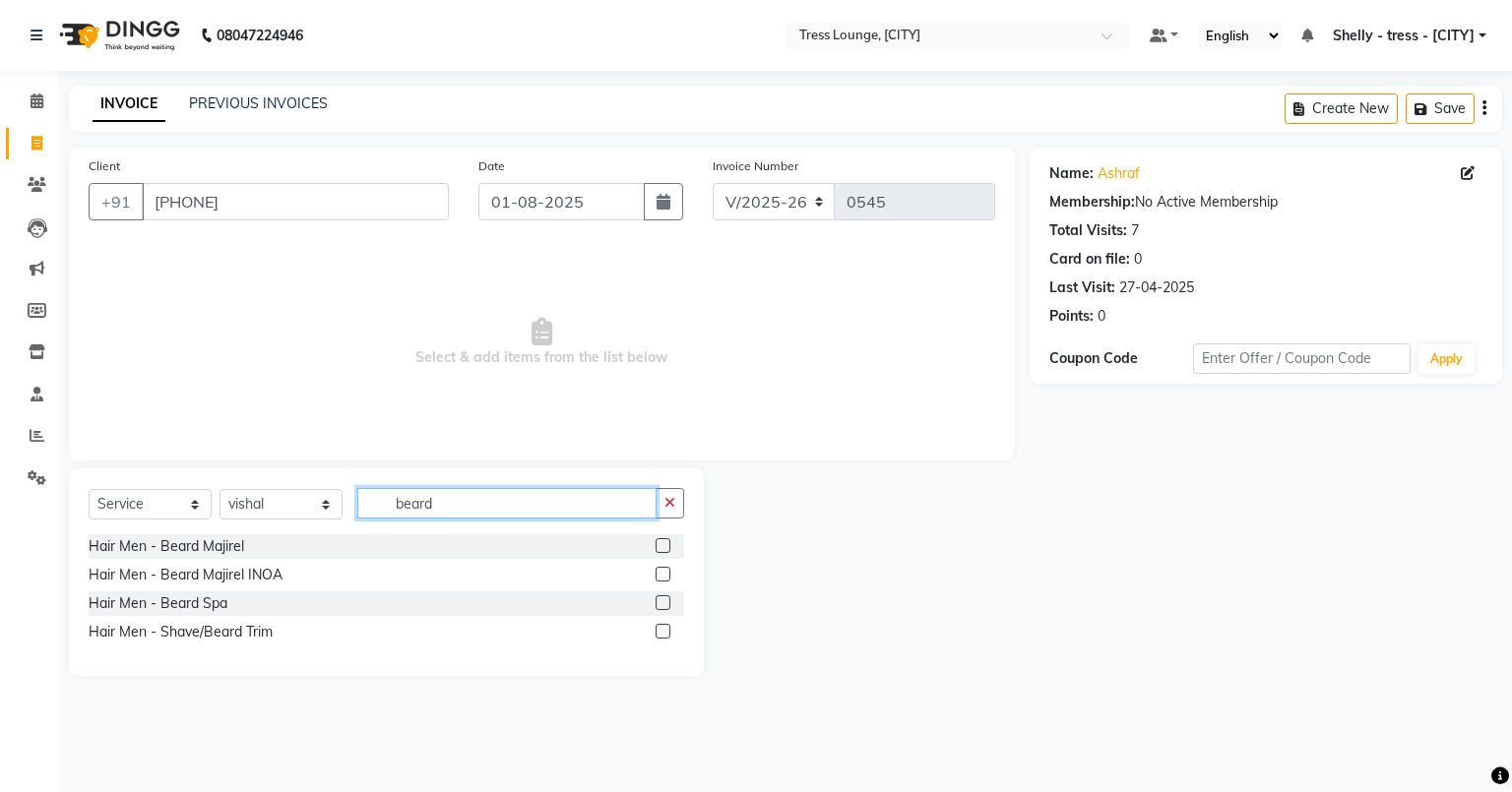 type on "beard" 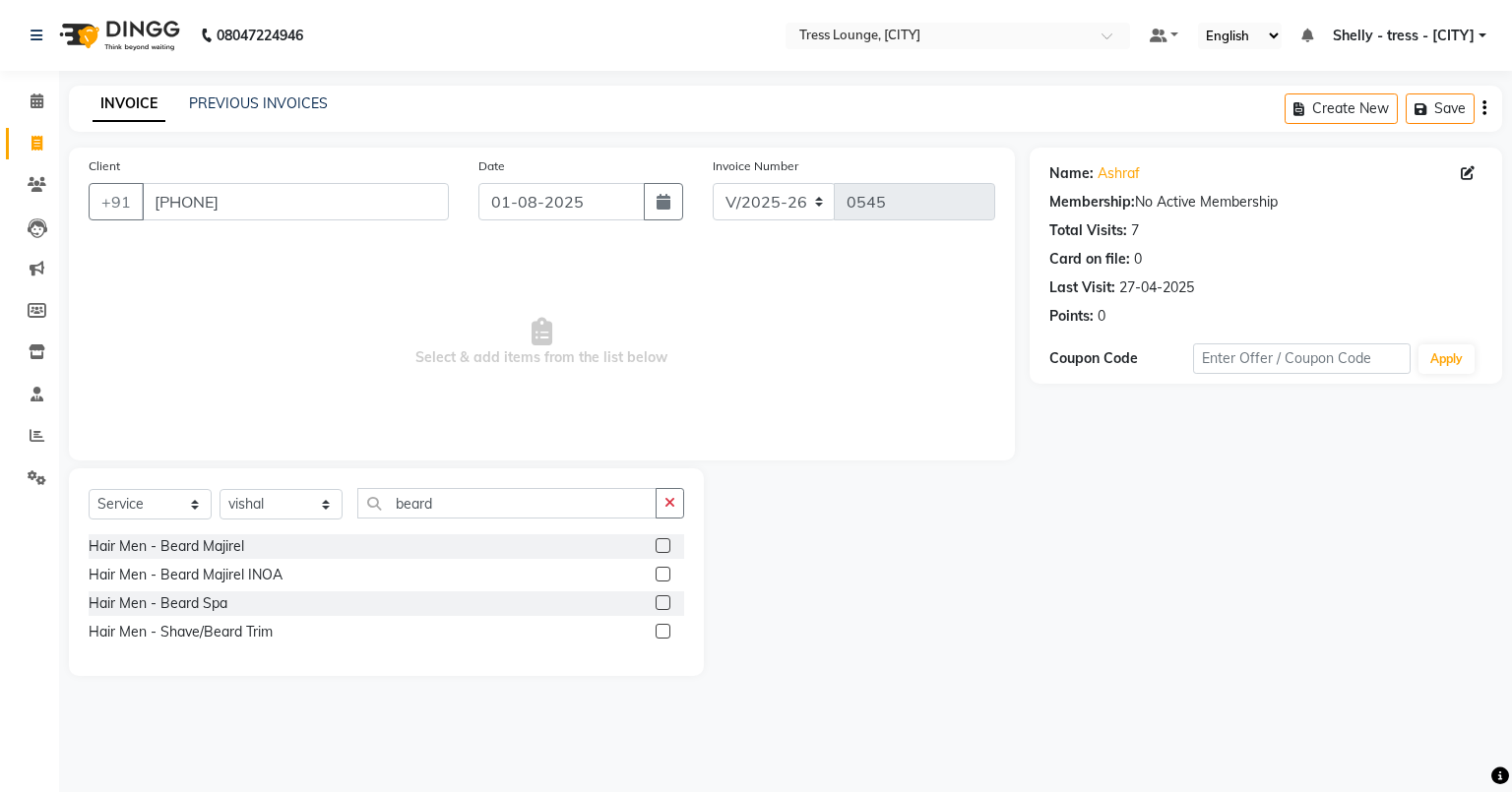 click 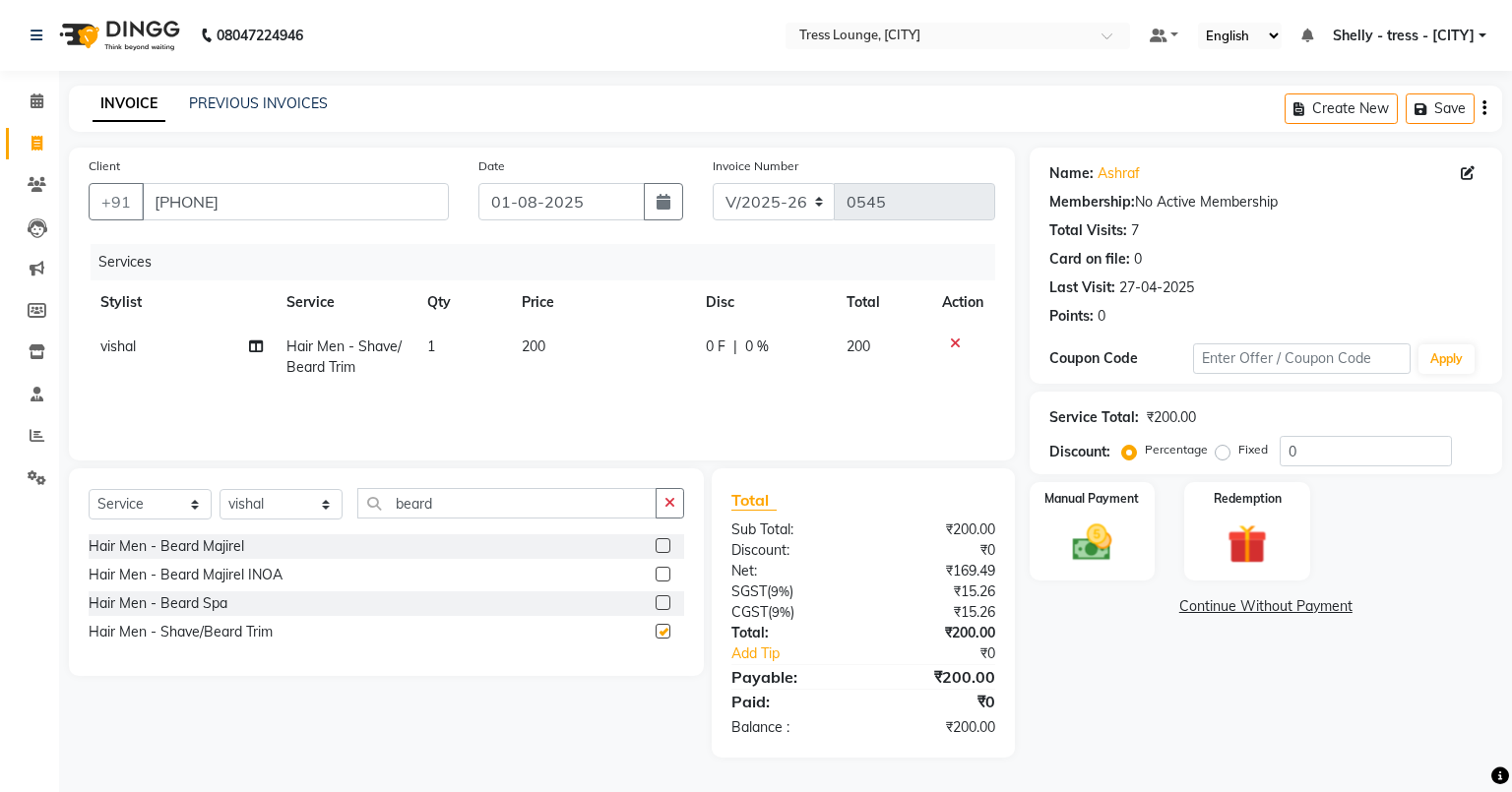 checkbox on "false" 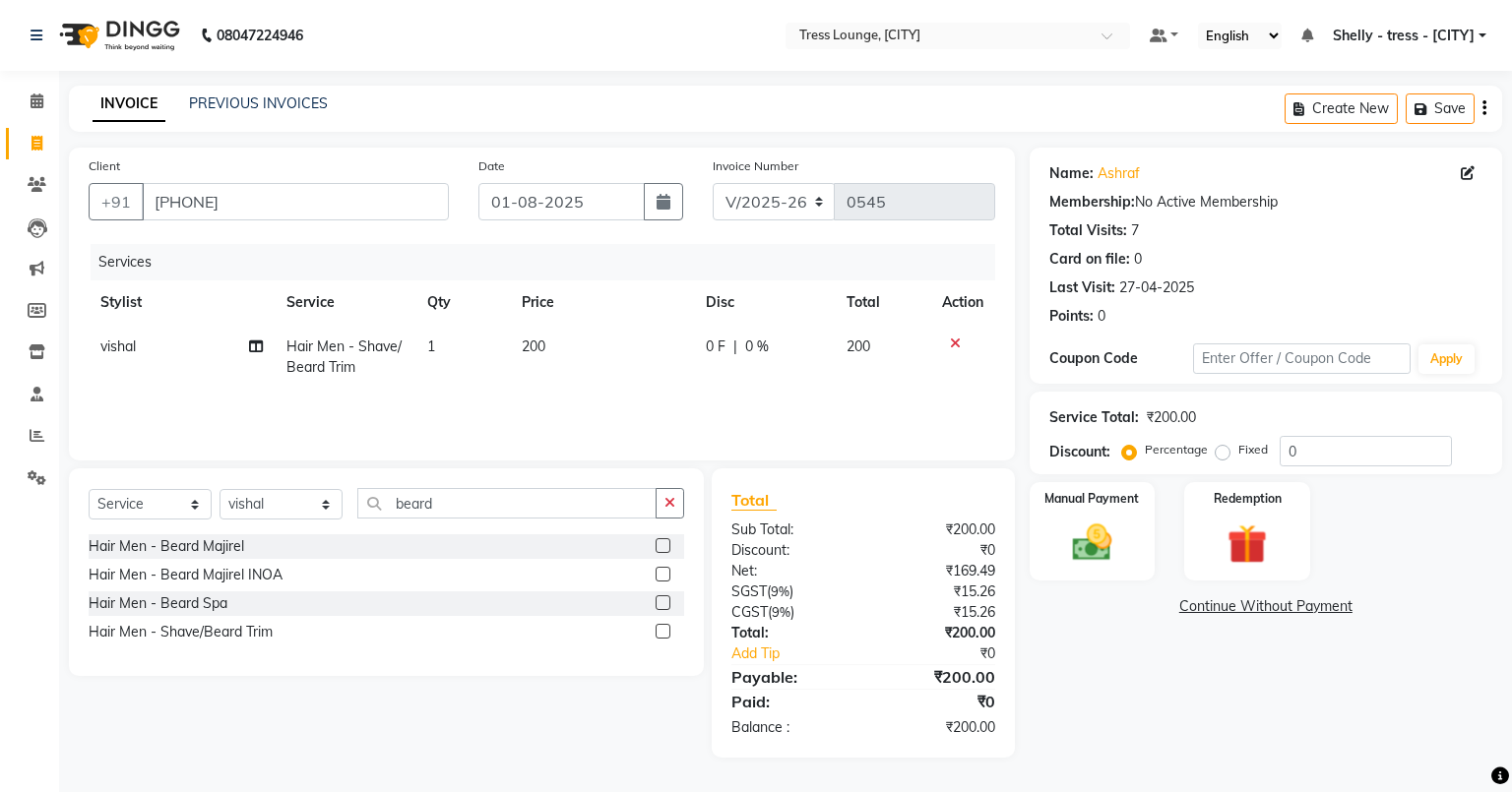click on "200" 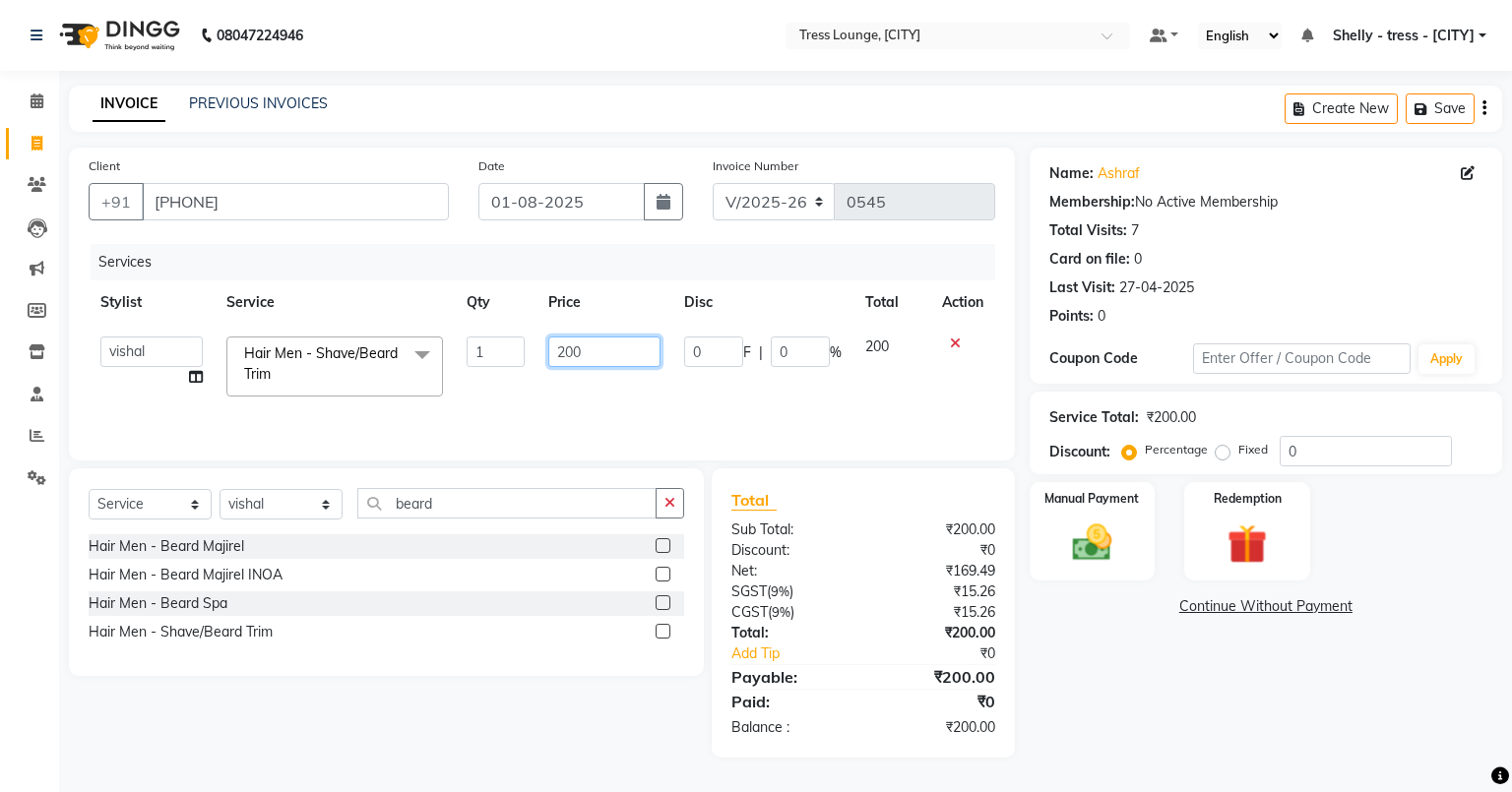click on "200" 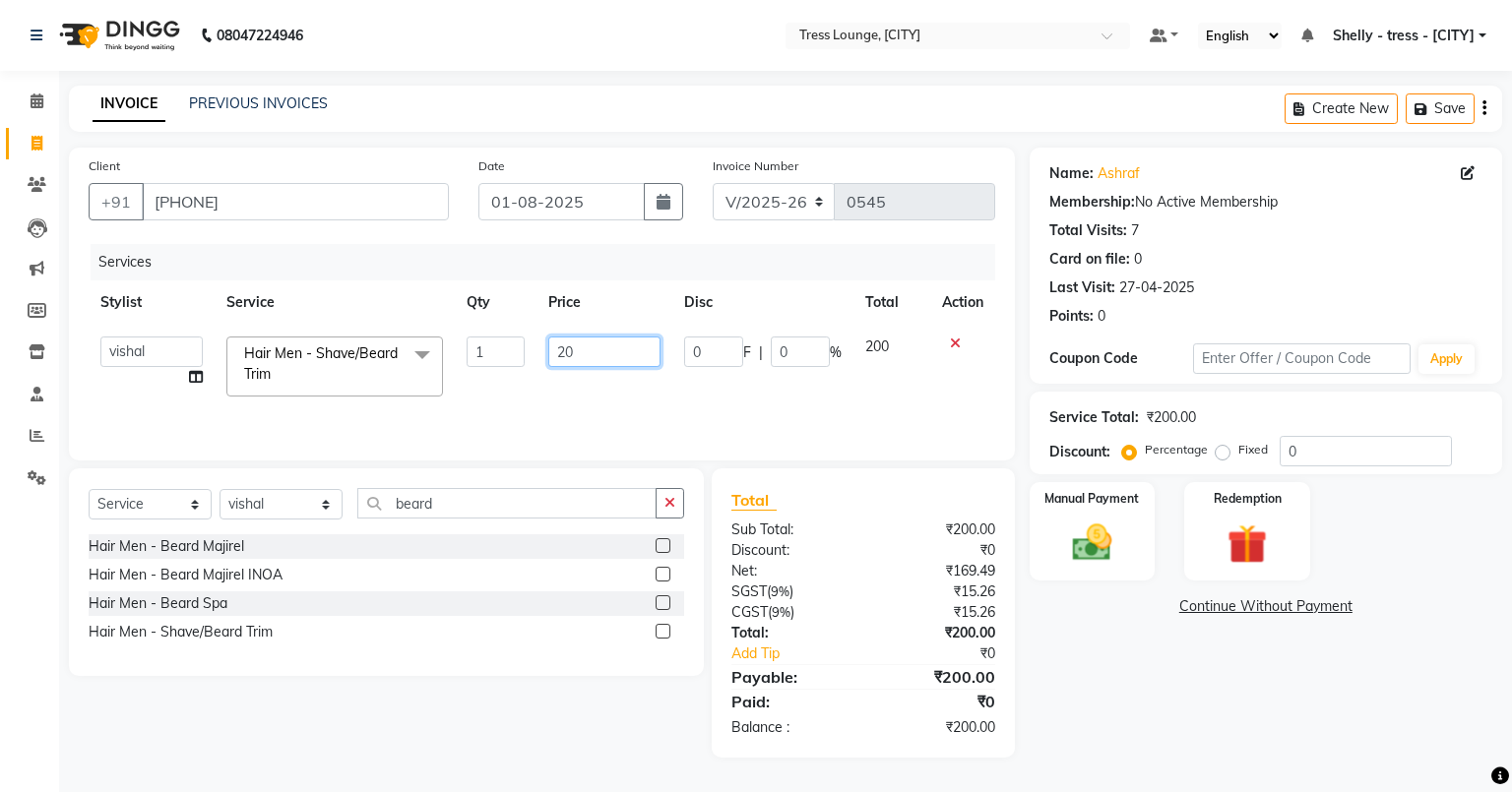 type on "2" 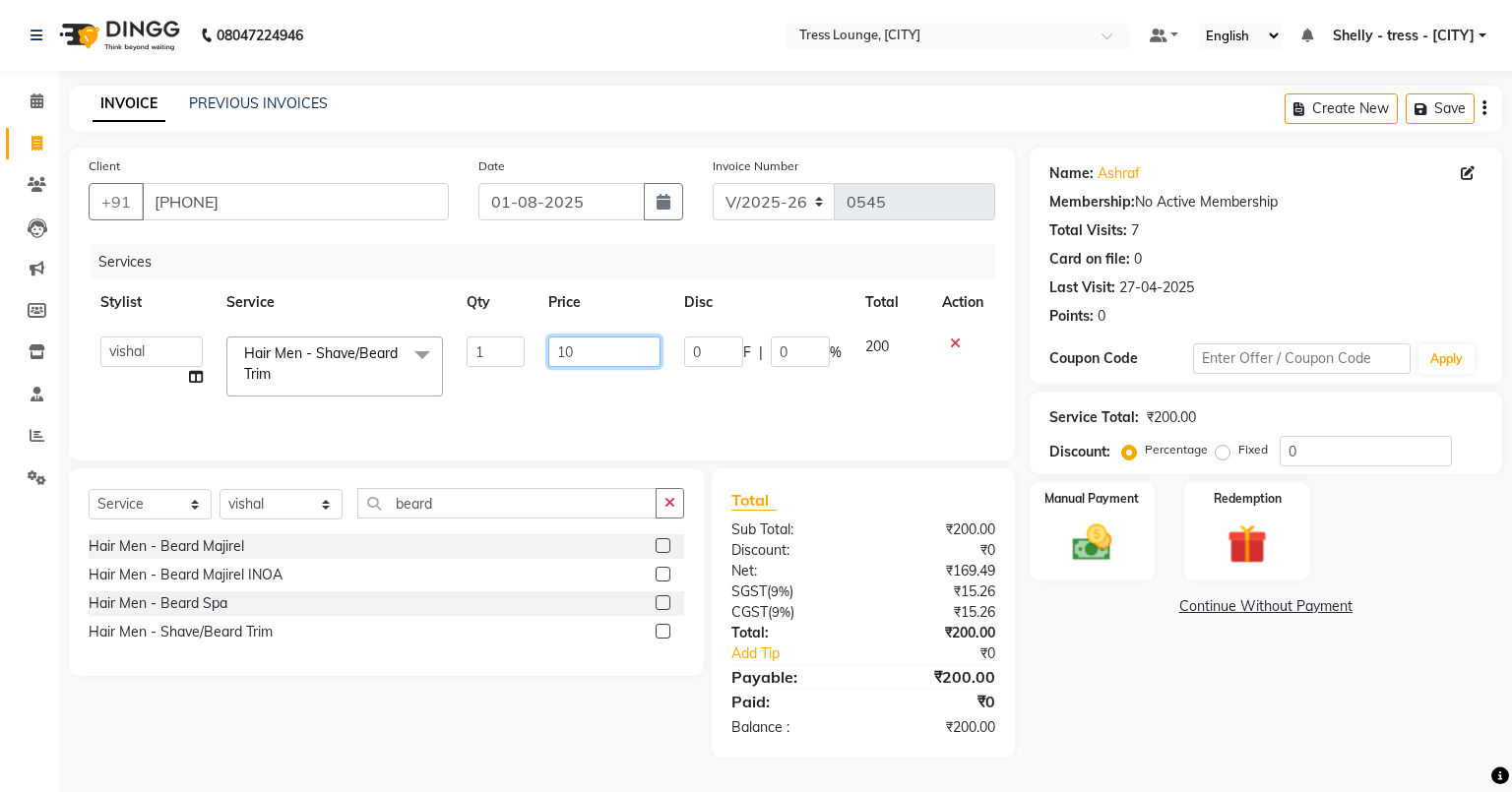 type on "100" 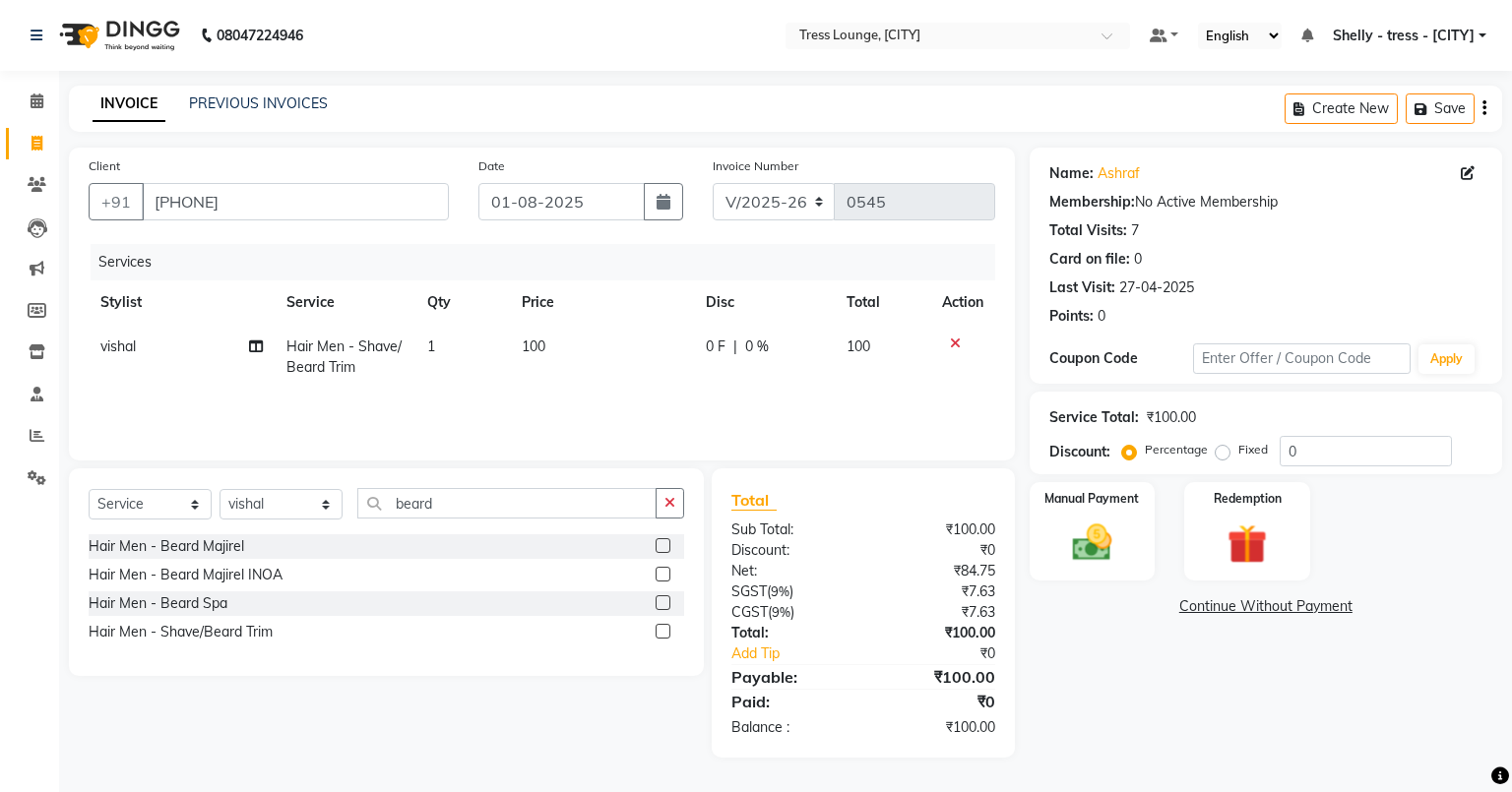 click on "Services Stylist Service Qty Price Disc Total Action [FIRST] Hair Men  - Shave/Beard Trim 1 100 0 F | 0 % 100" 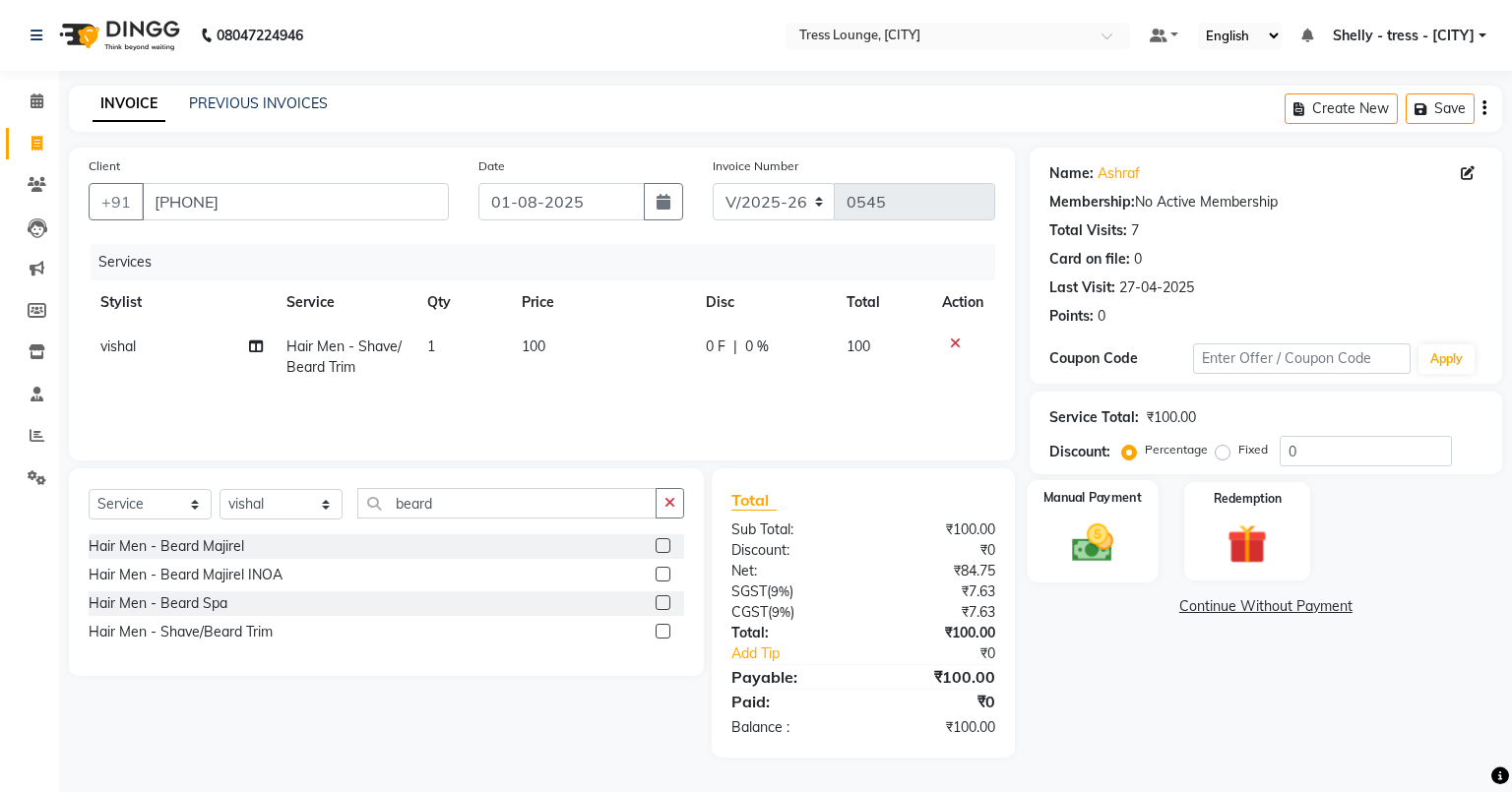 click 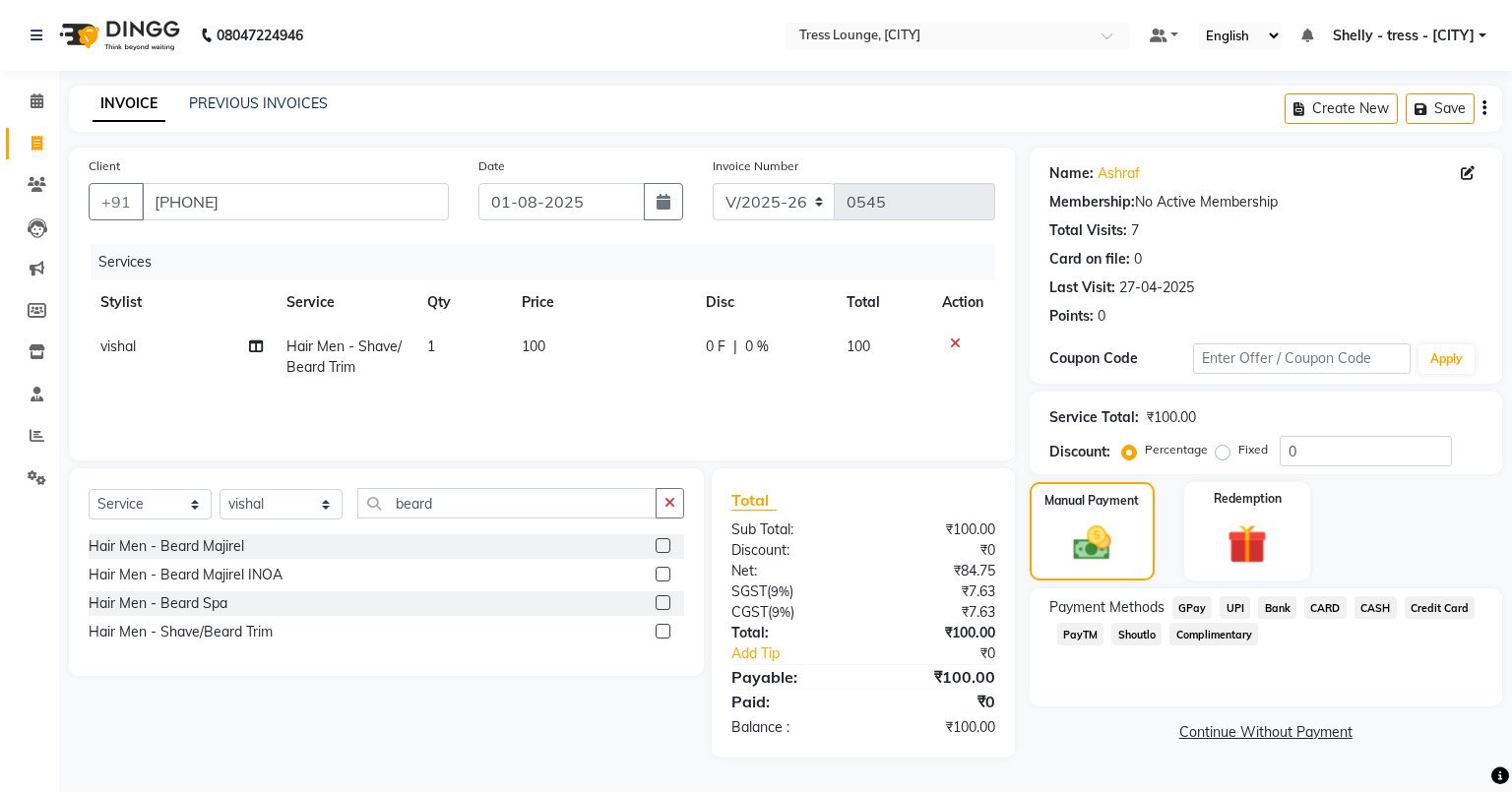 click on "CASH" 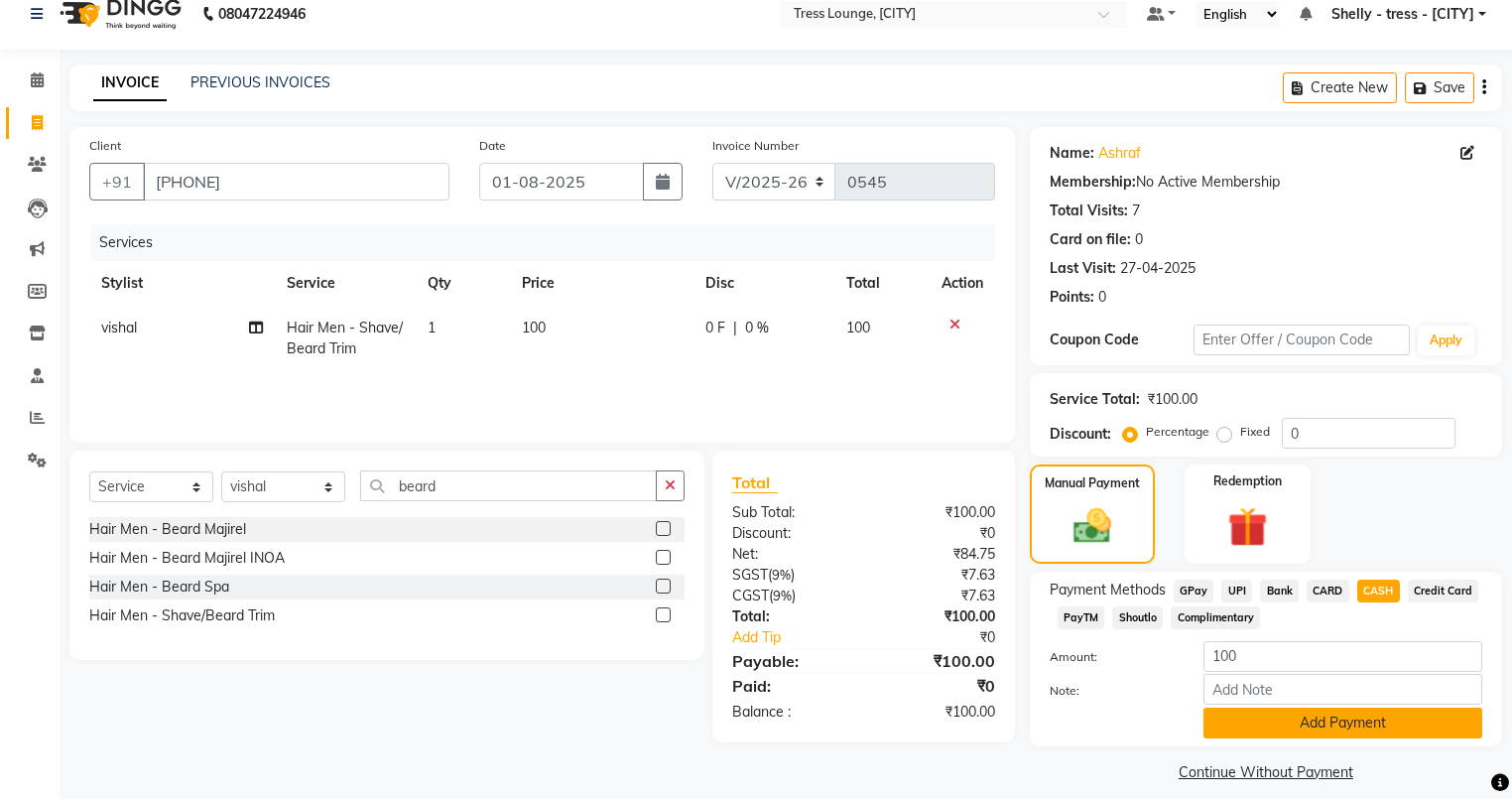 scroll, scrollTop: 42, scrollLeft: 0, axis: vertical 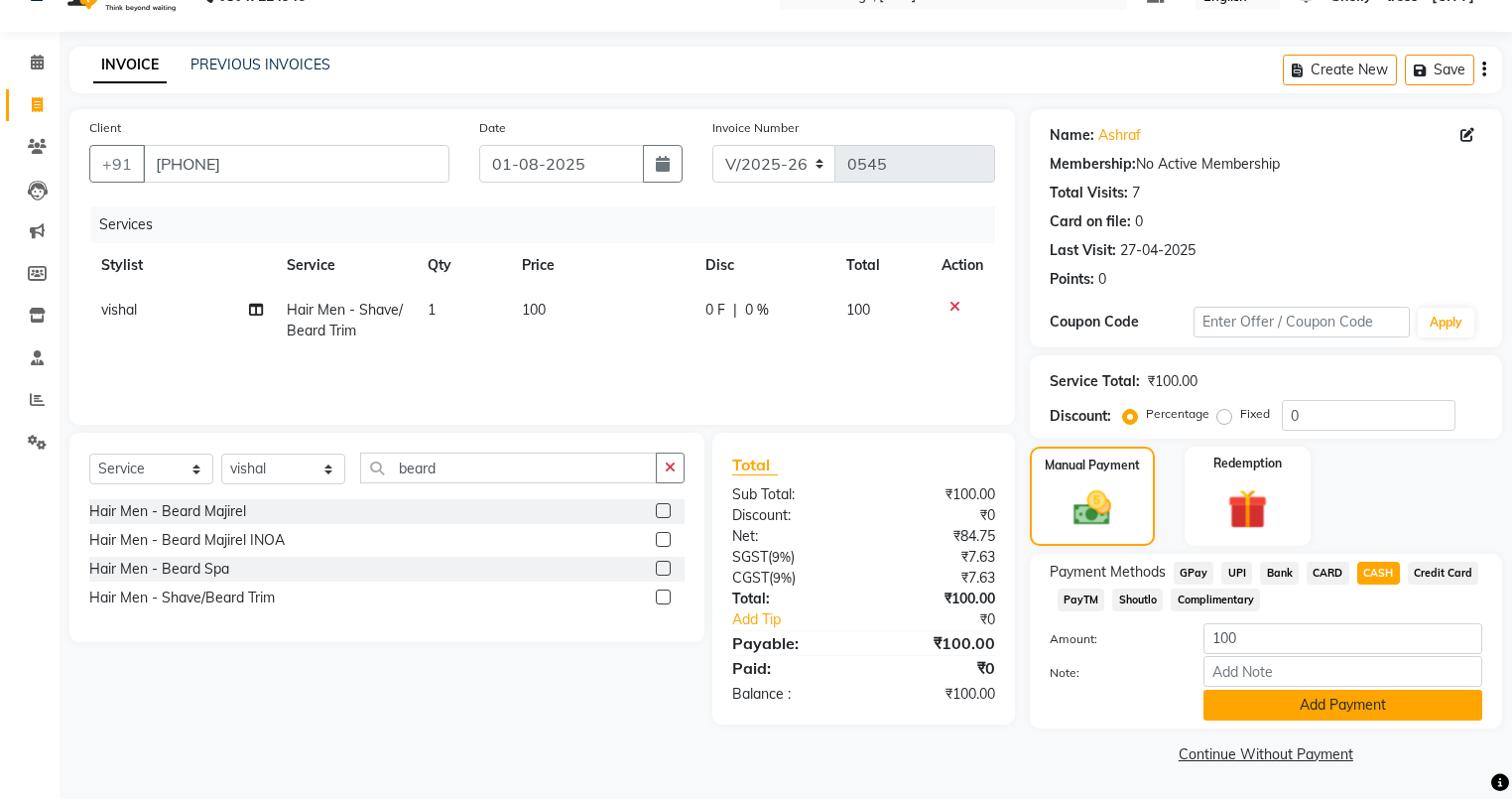 click on "Add Payment" 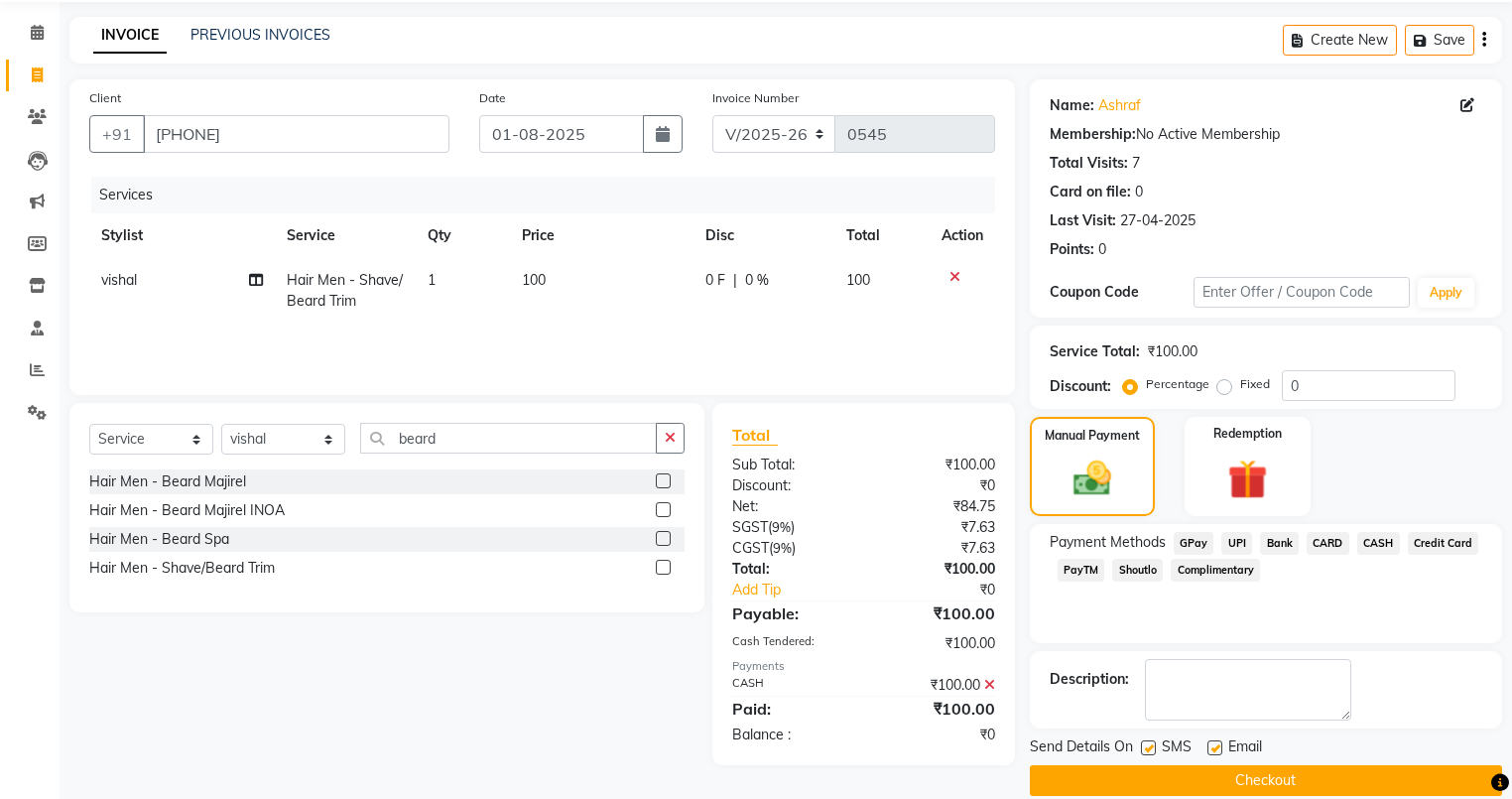 scroll, scrollTop: 95, scrollLeft: 0, axis: vertical 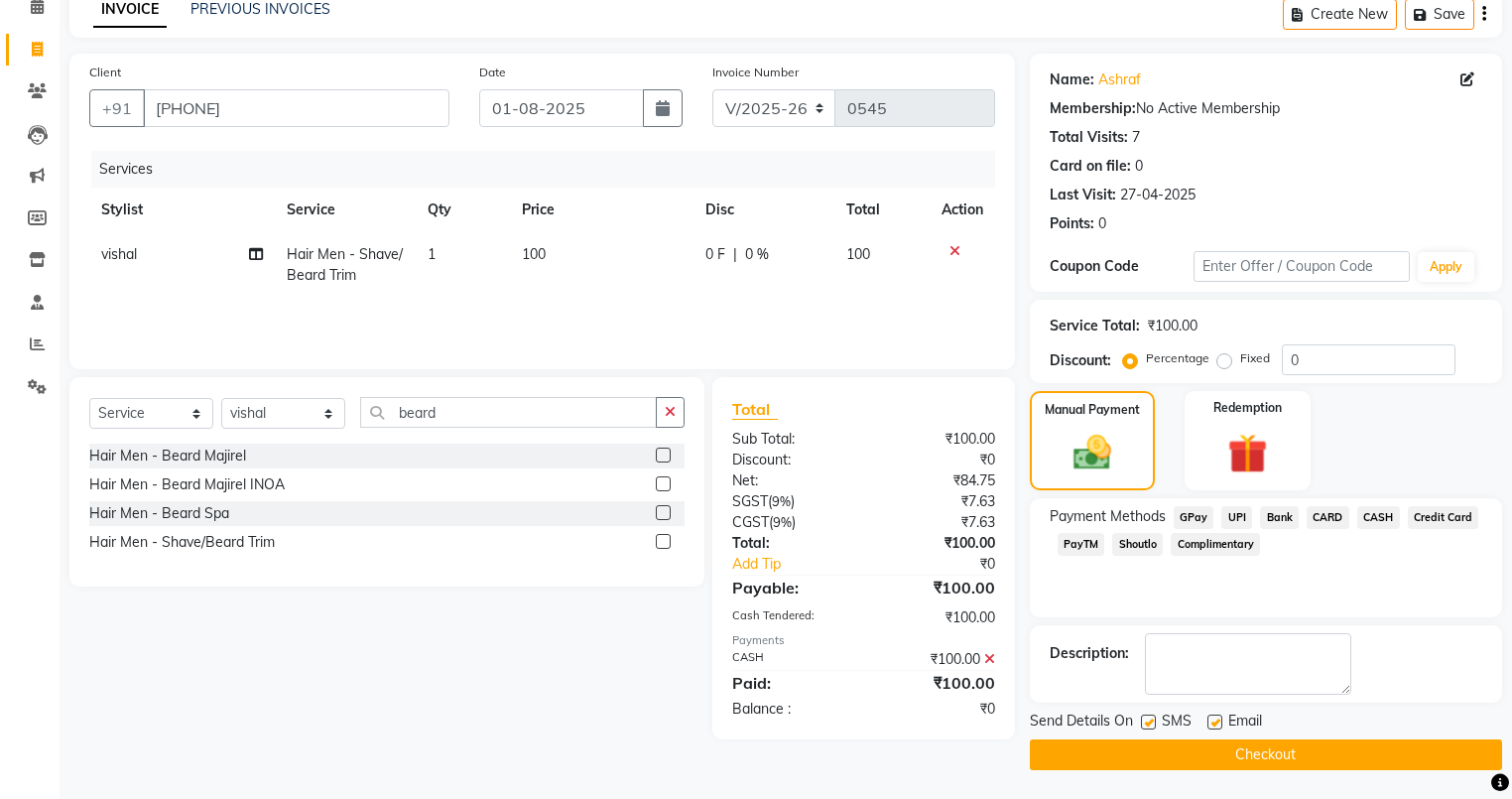 click 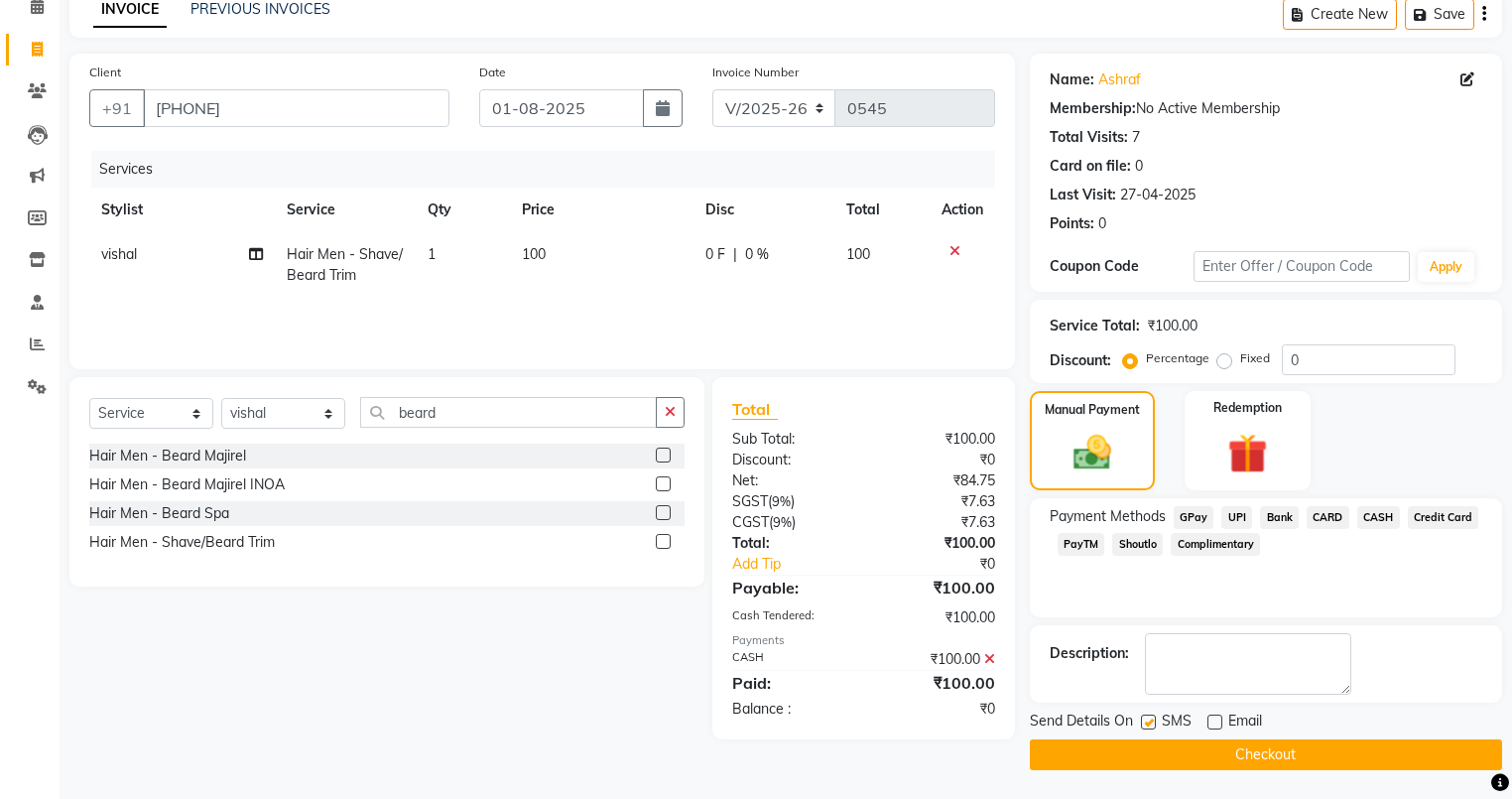 click 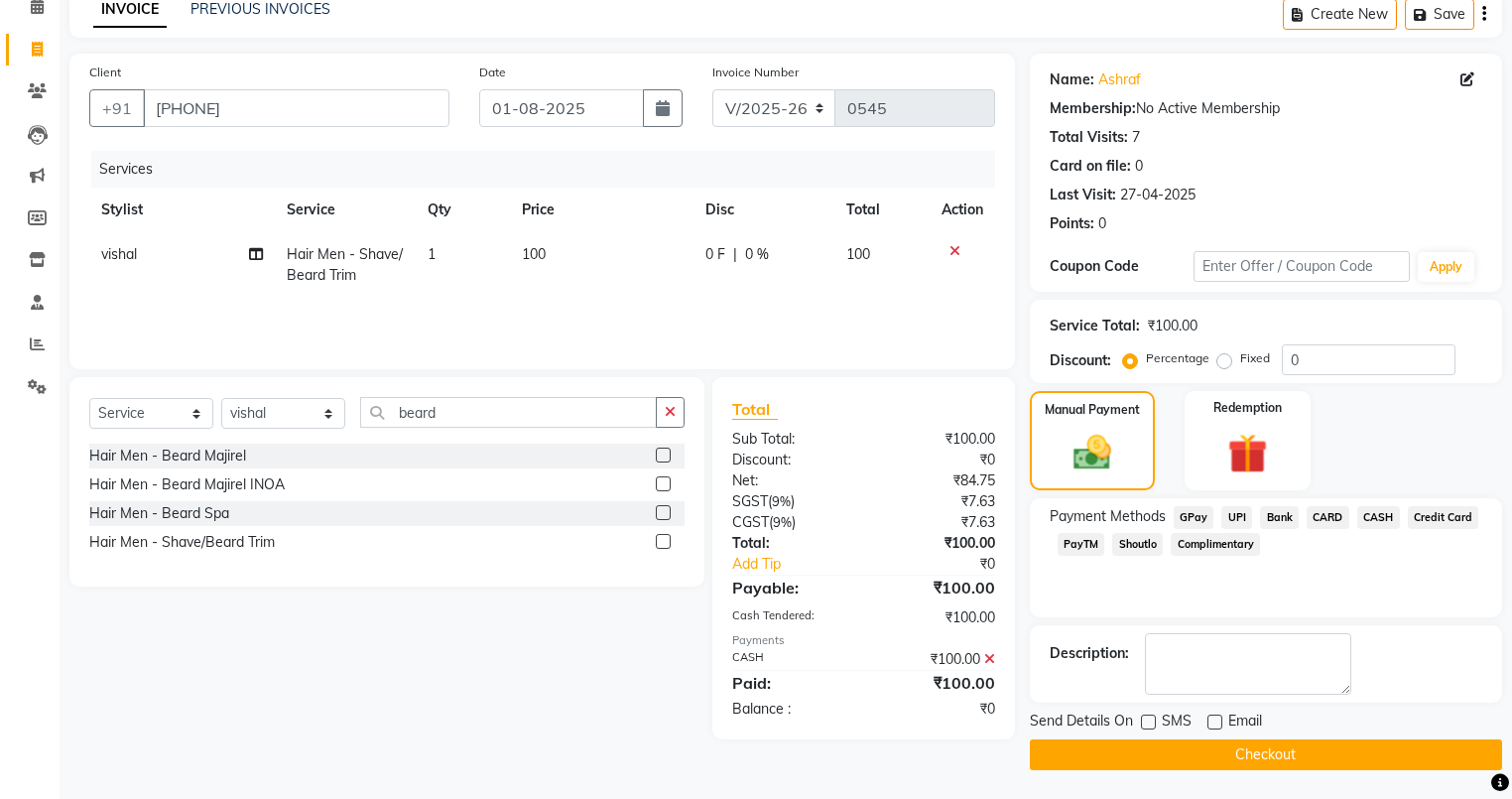 click on "Checkout" 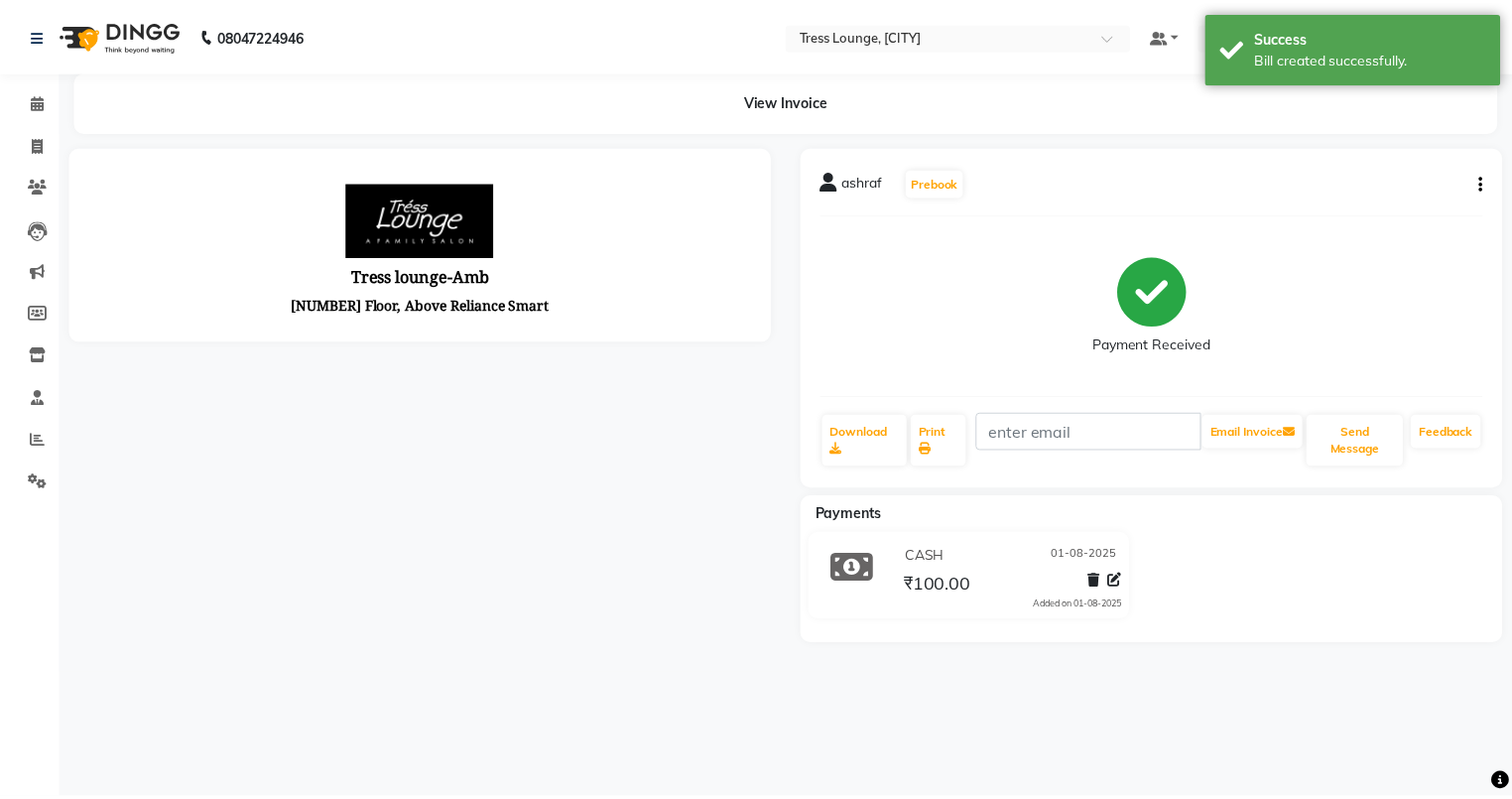 scroll, scrollTop: 0, scrollLeft: 0, axis: both 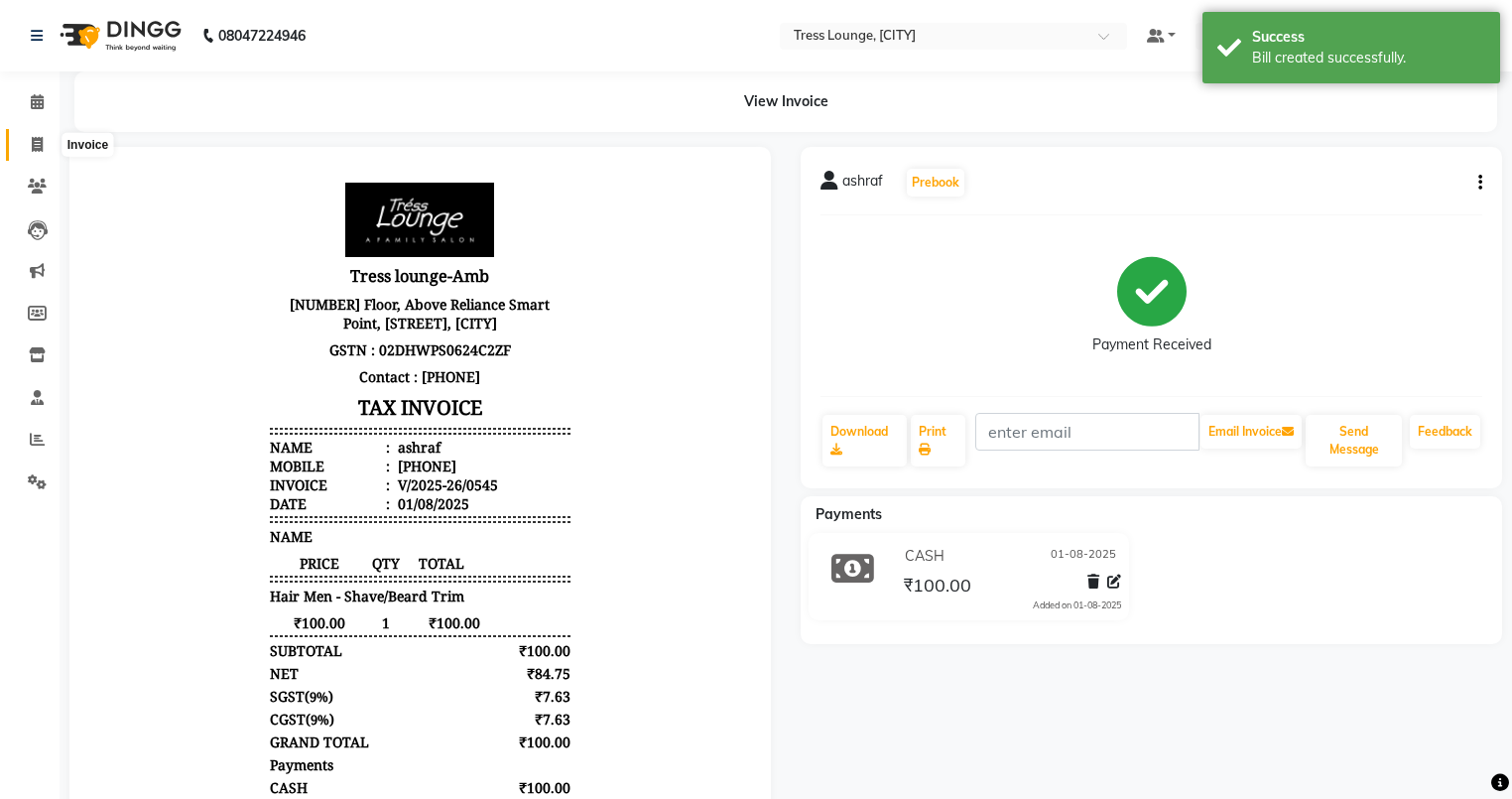 click 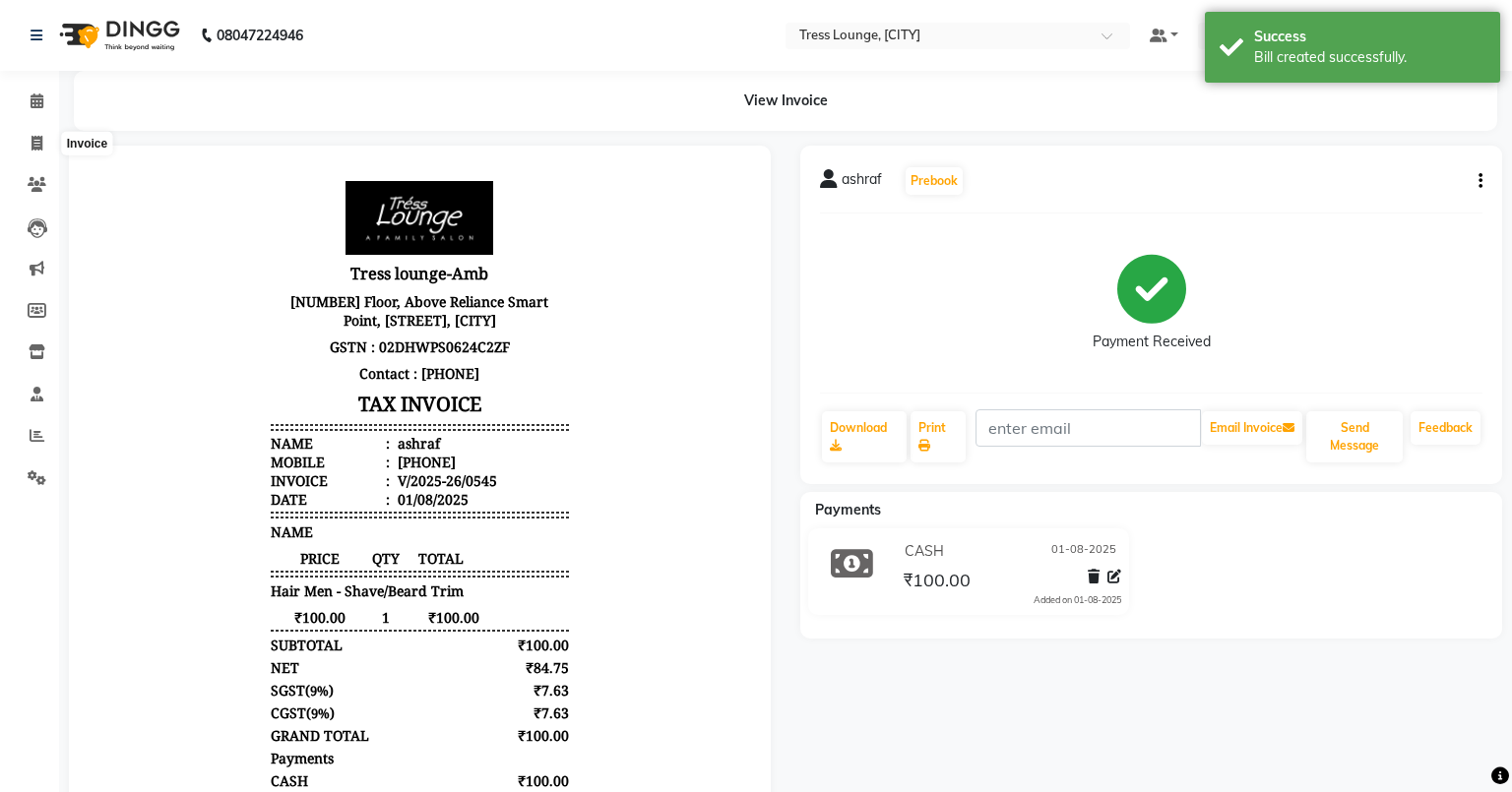 select on "5899" 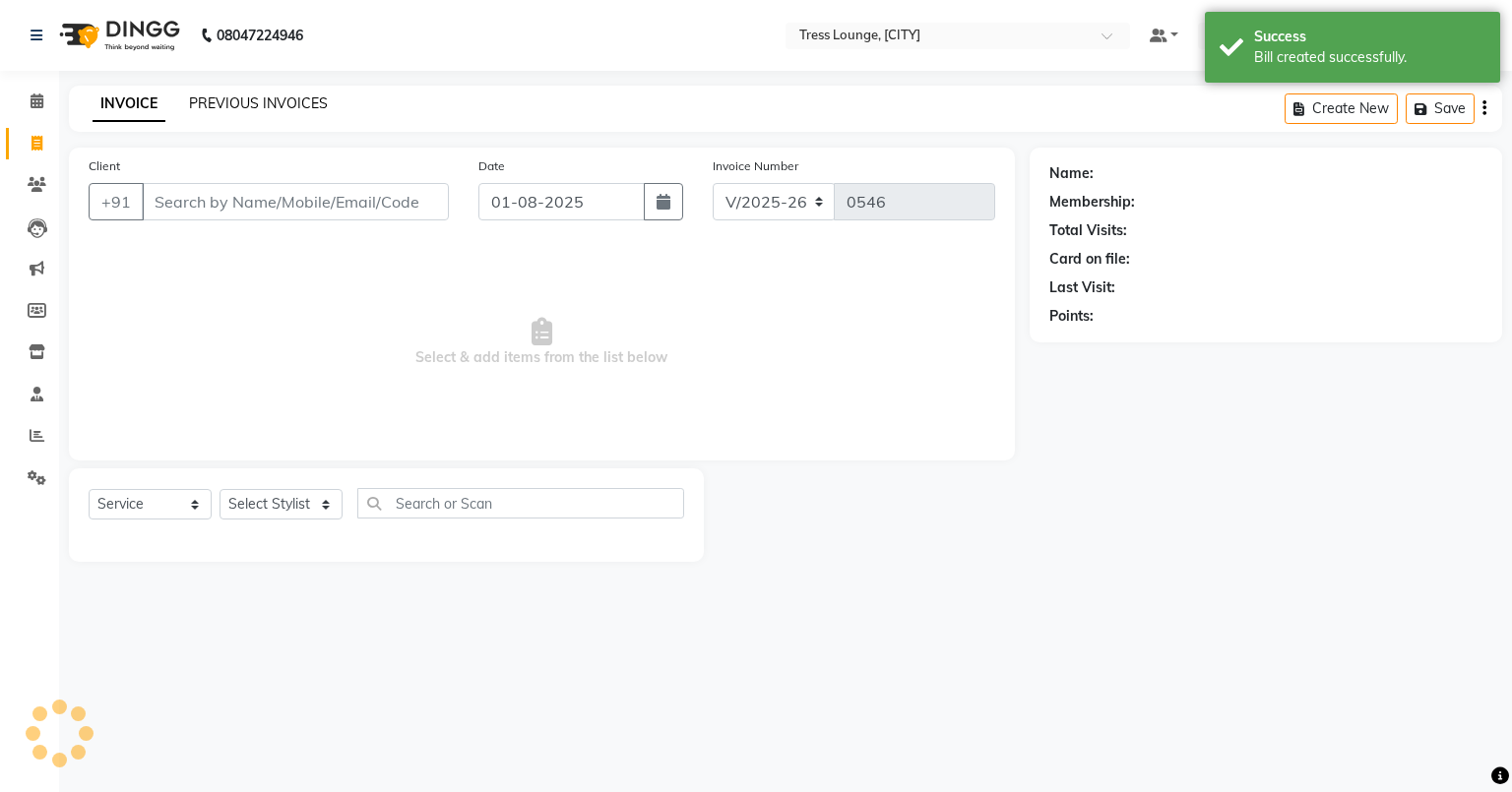 click on "PREVIOUS INVOICES" 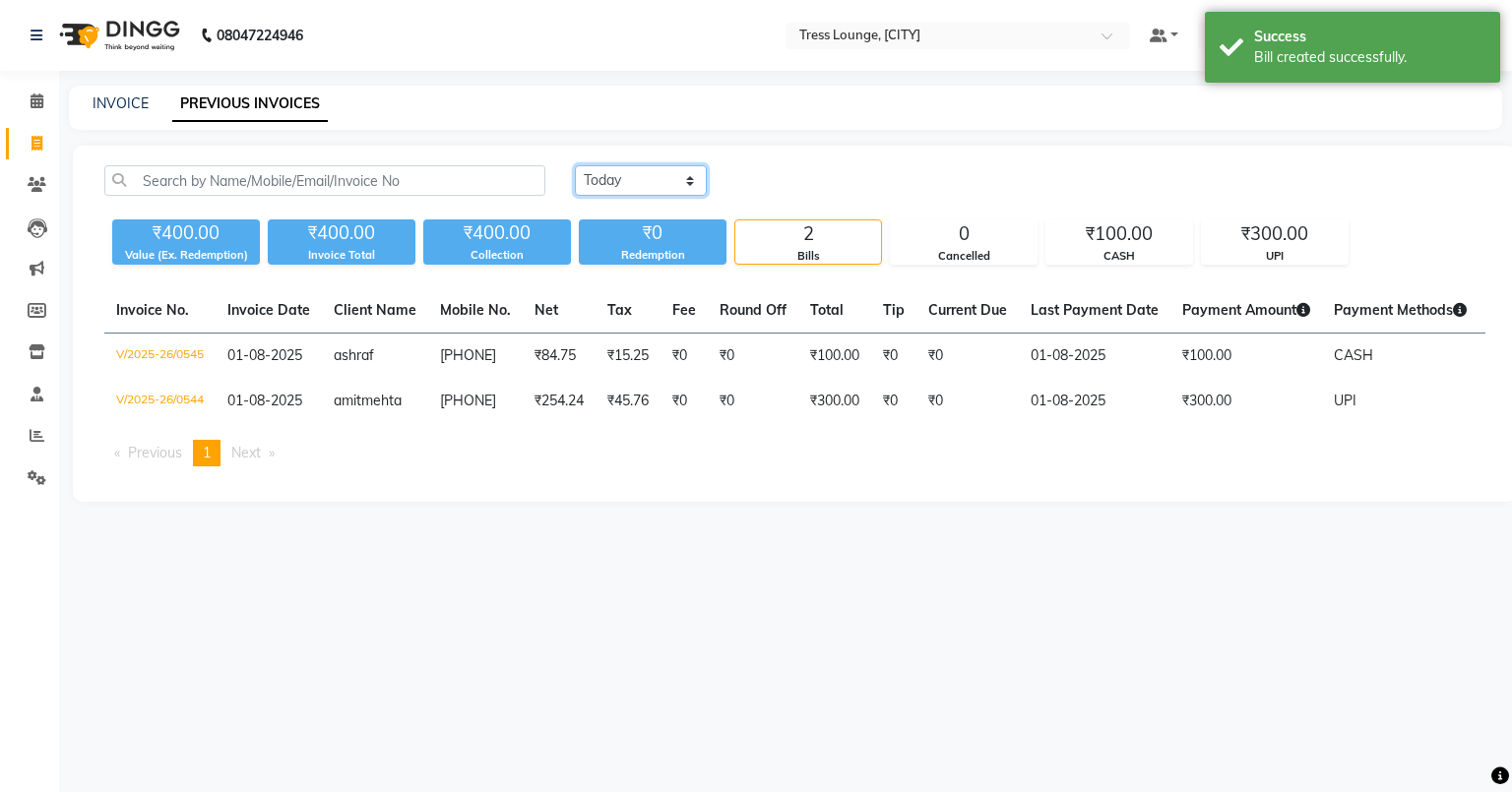 click on "Today Yesterday Custom Range" 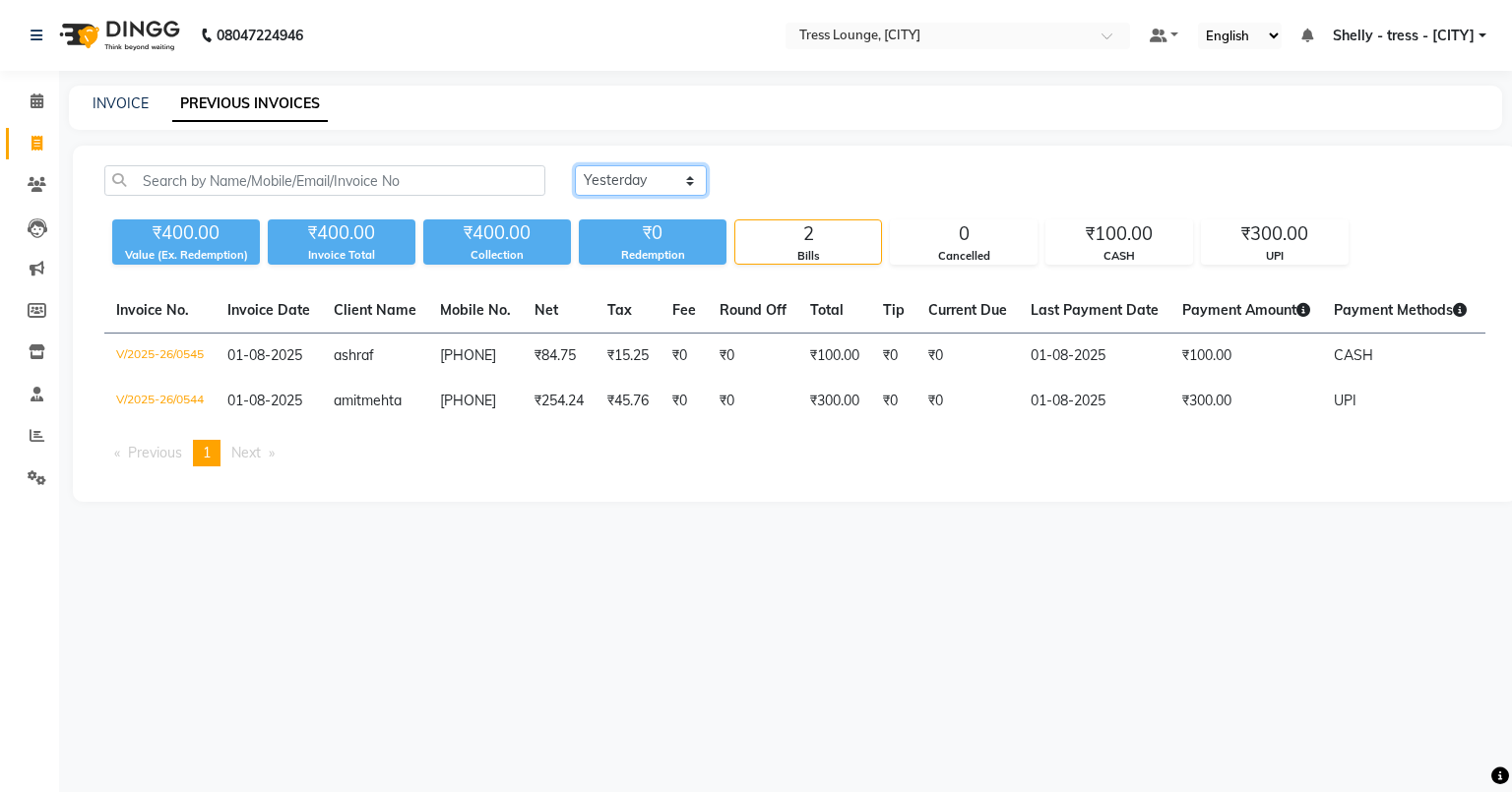 click on "Today Yesterday Custom Range" 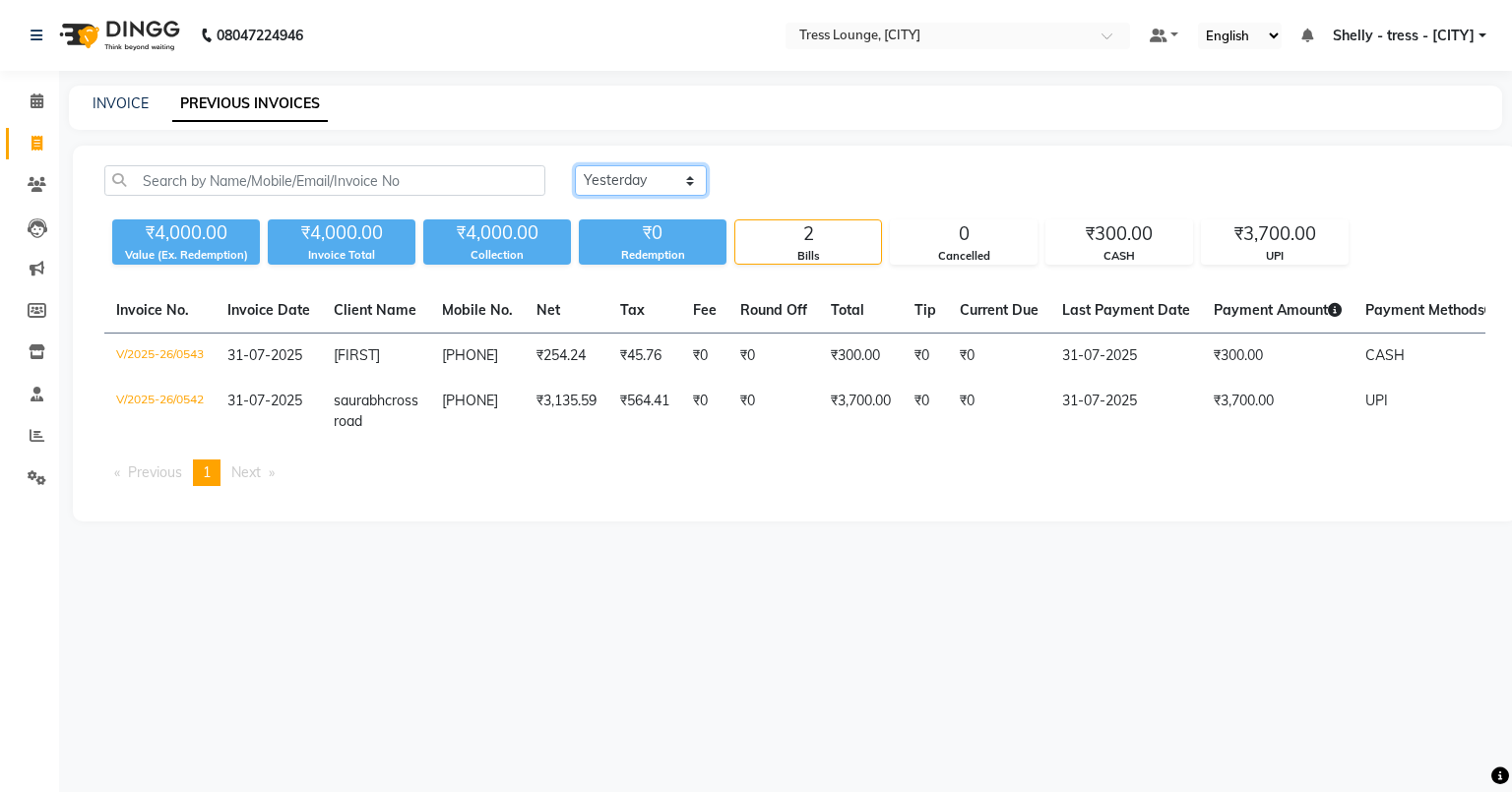 click on "Today Yesterday Custom Range" 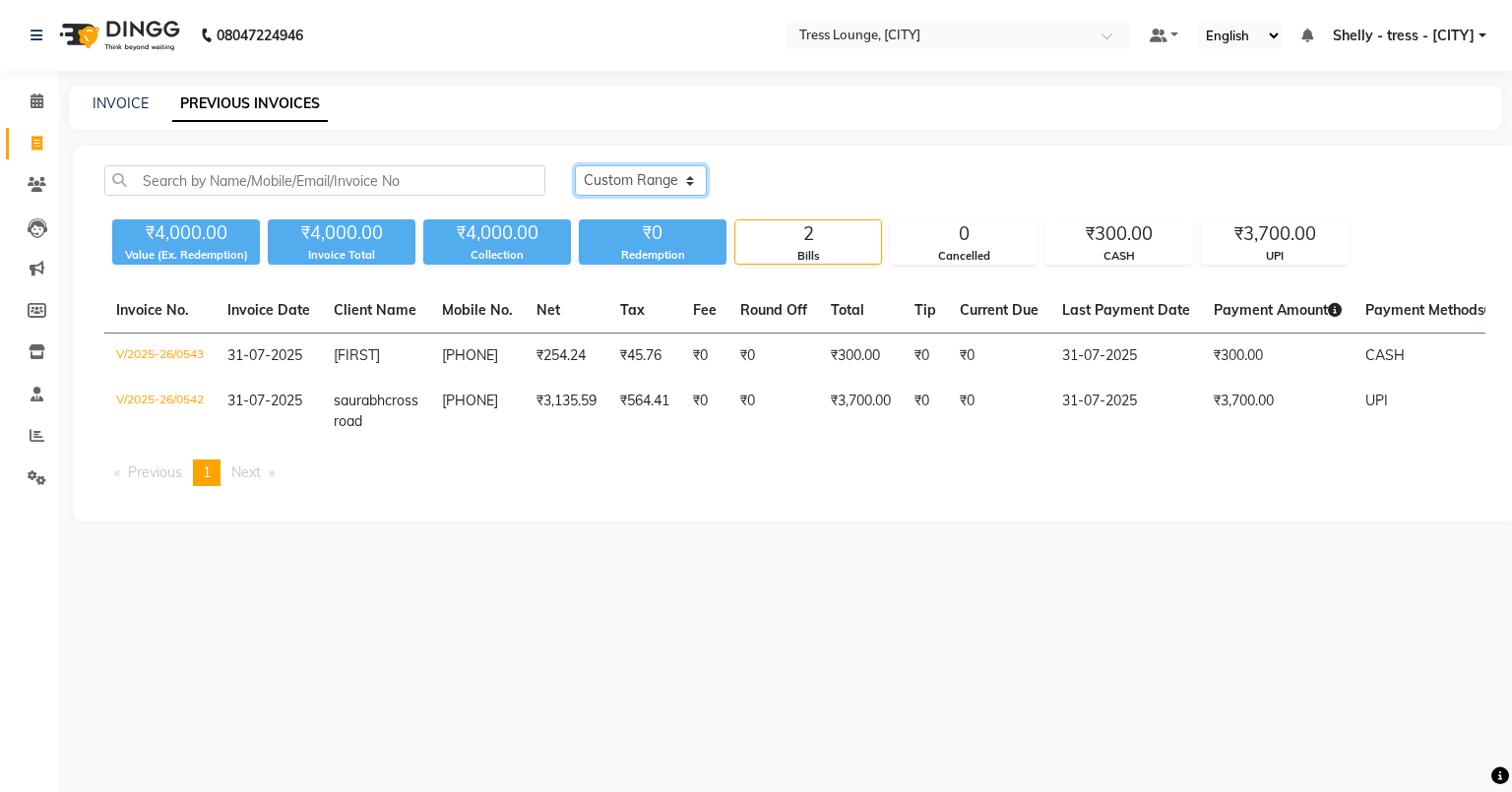 click on "Today Yesterday Custom Range" 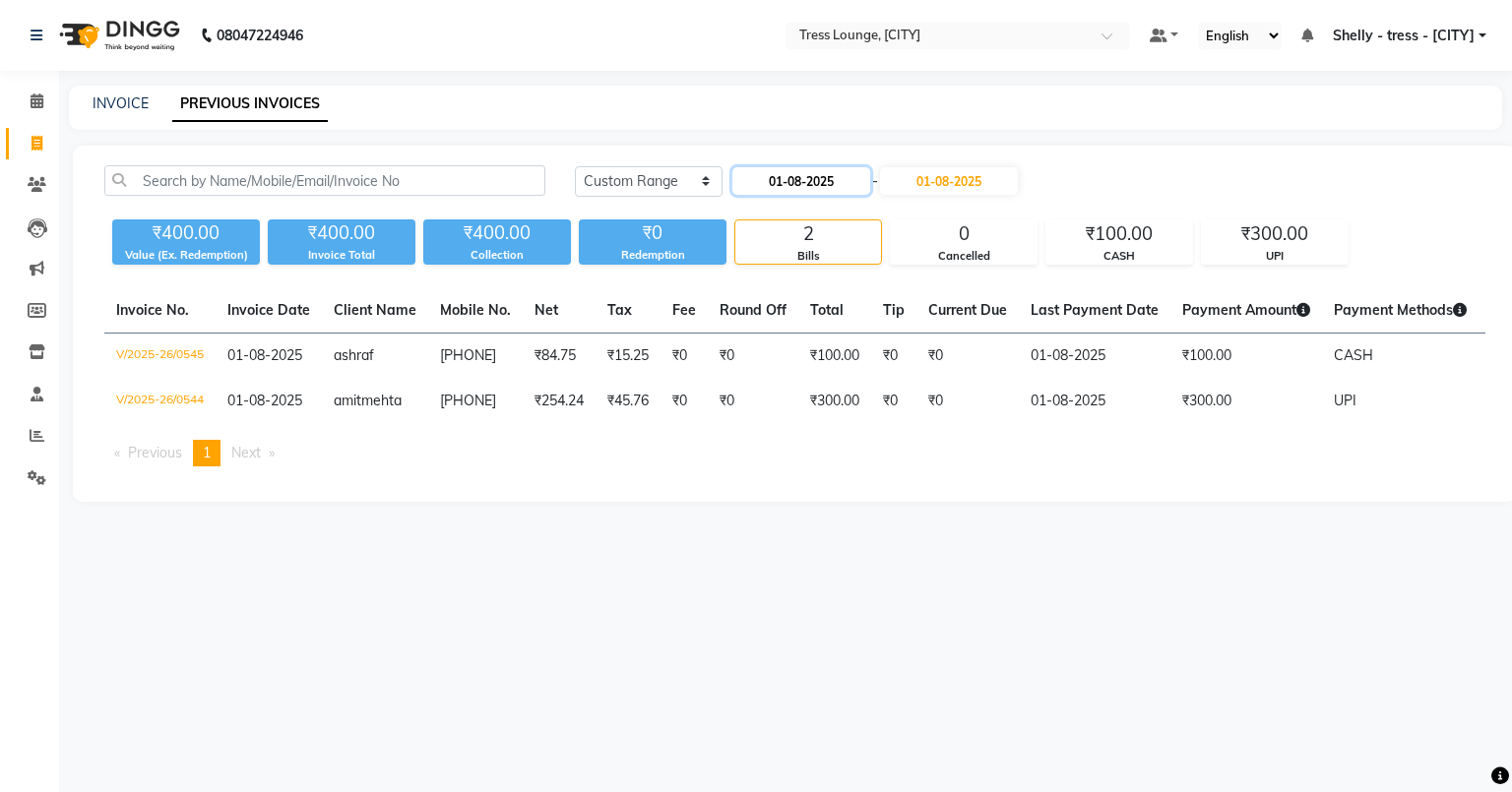 click on "01-08-2025" 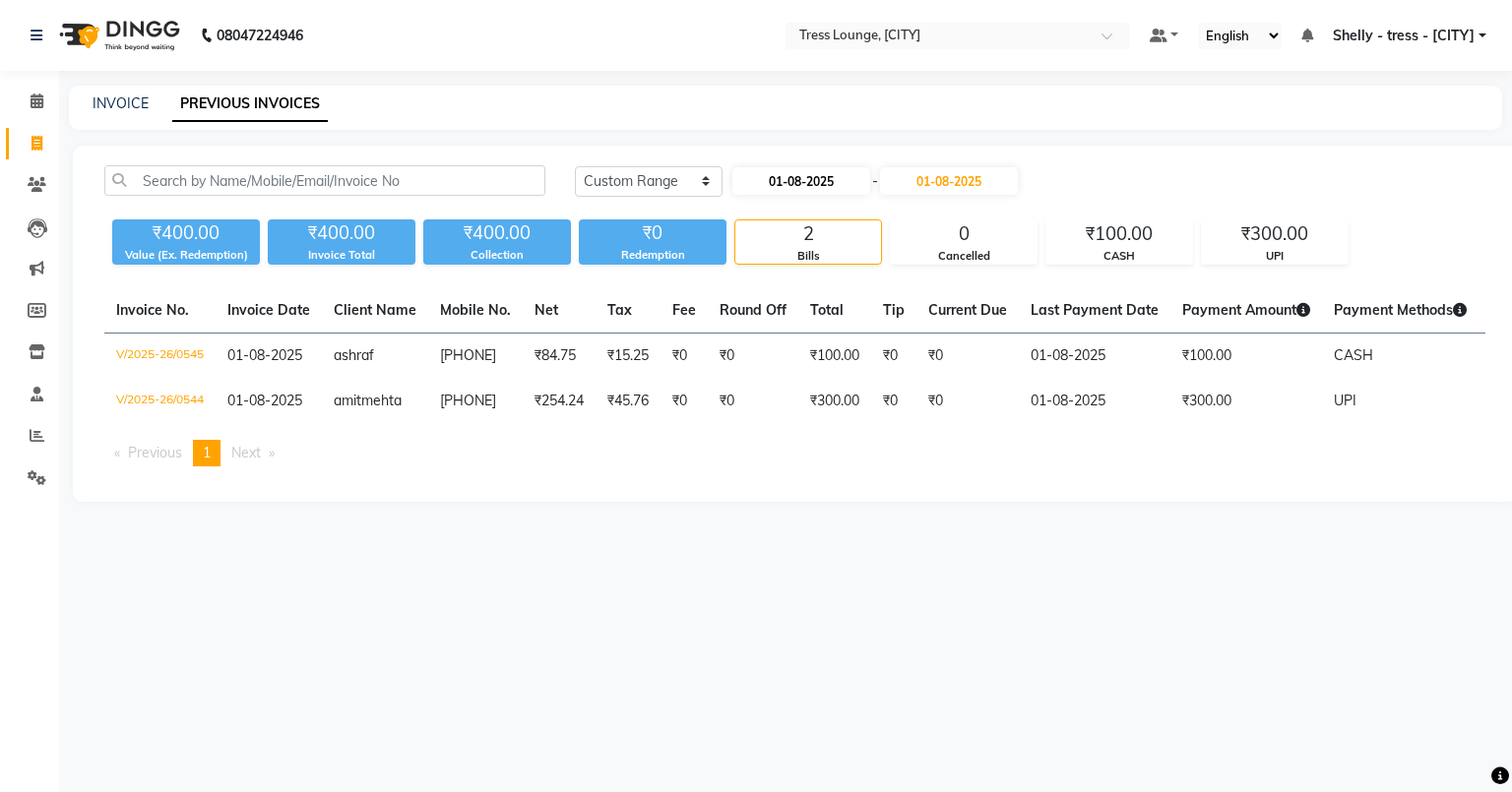 select on "8" 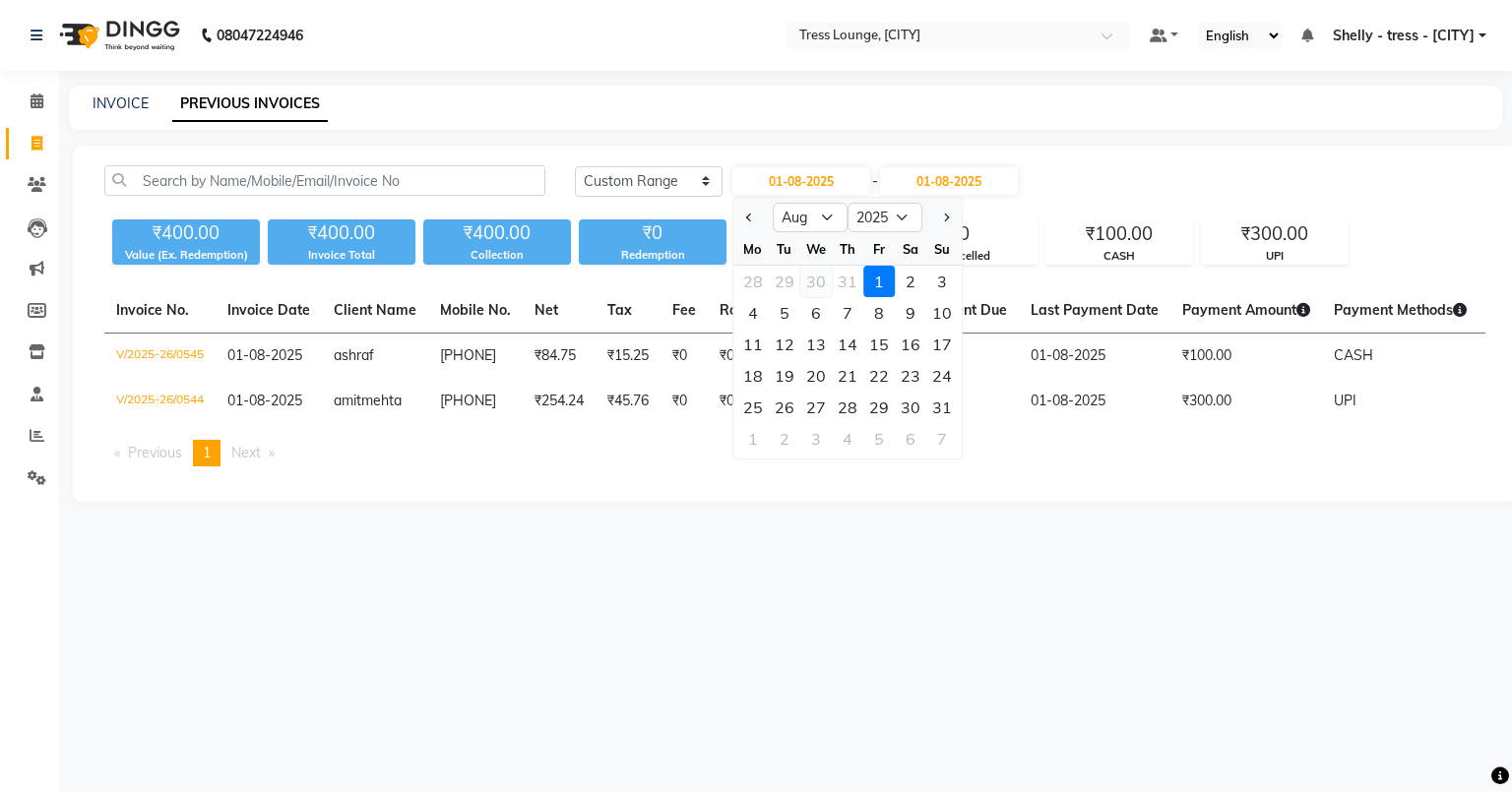 click on "30" 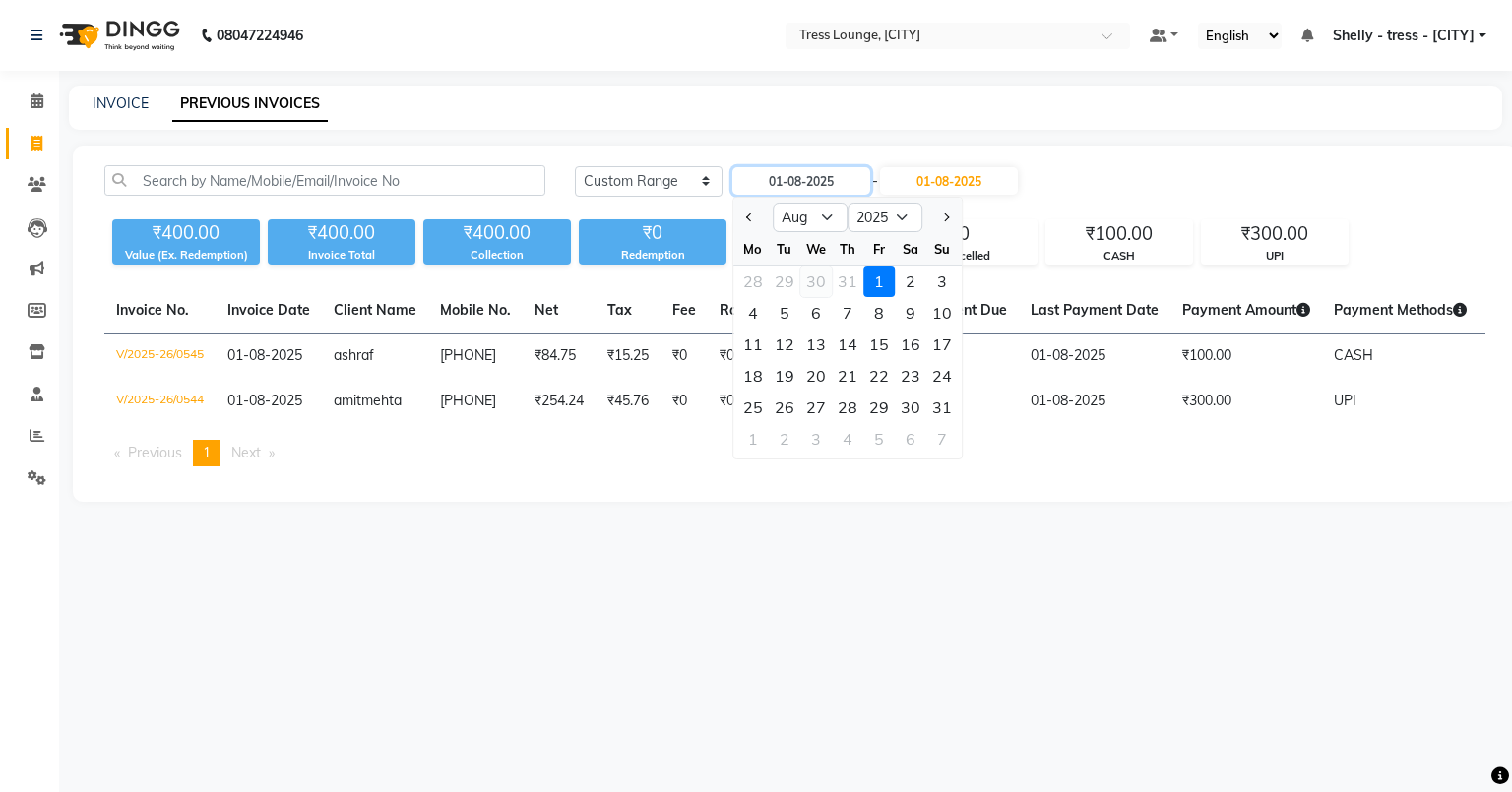 type on "30-07-2025" 